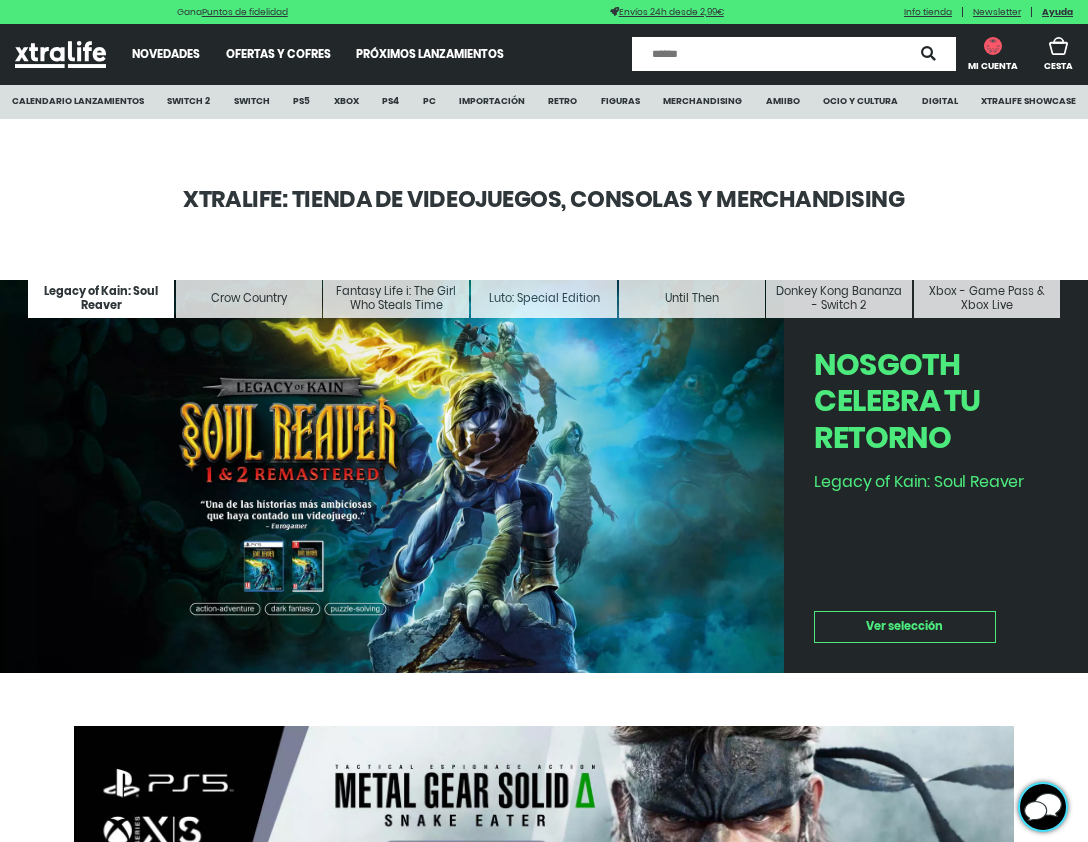 scroll, scrollTop: 0, scrollLeft: 0, axis: both 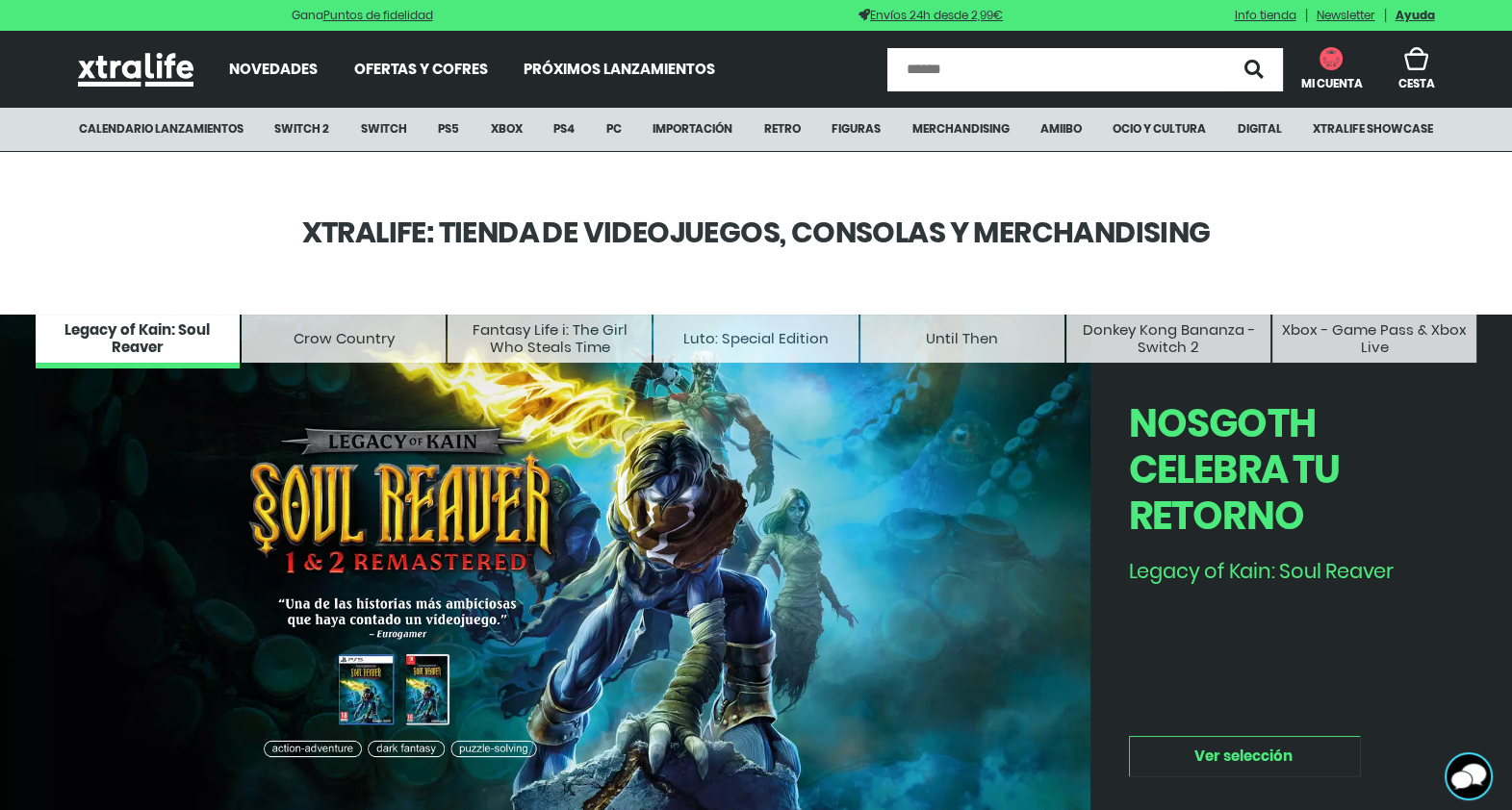 click at bounding box center (1056, 69) 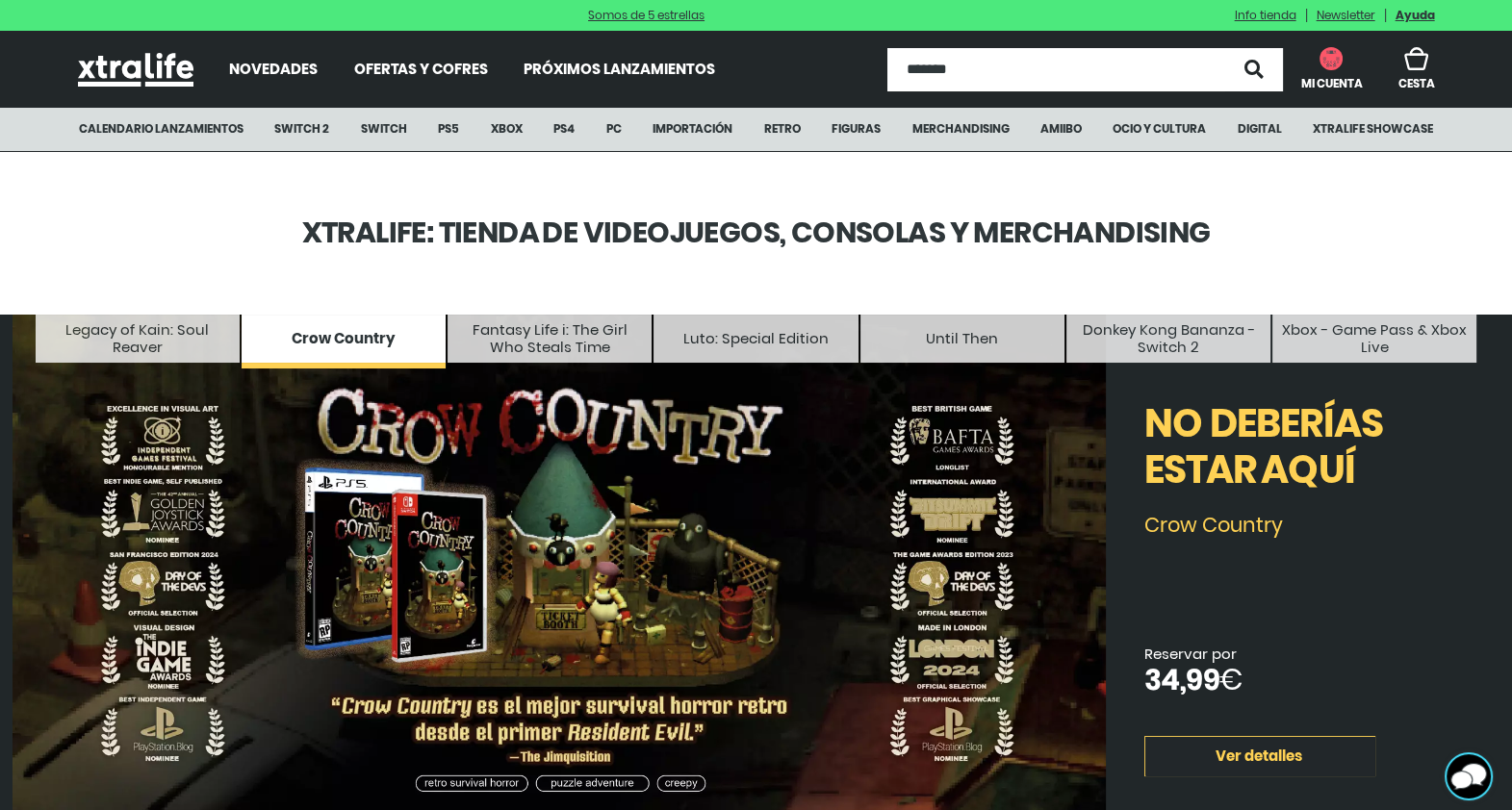 scroll, scrollTop: 0, scrollLeft: 1518, axis: horizontal 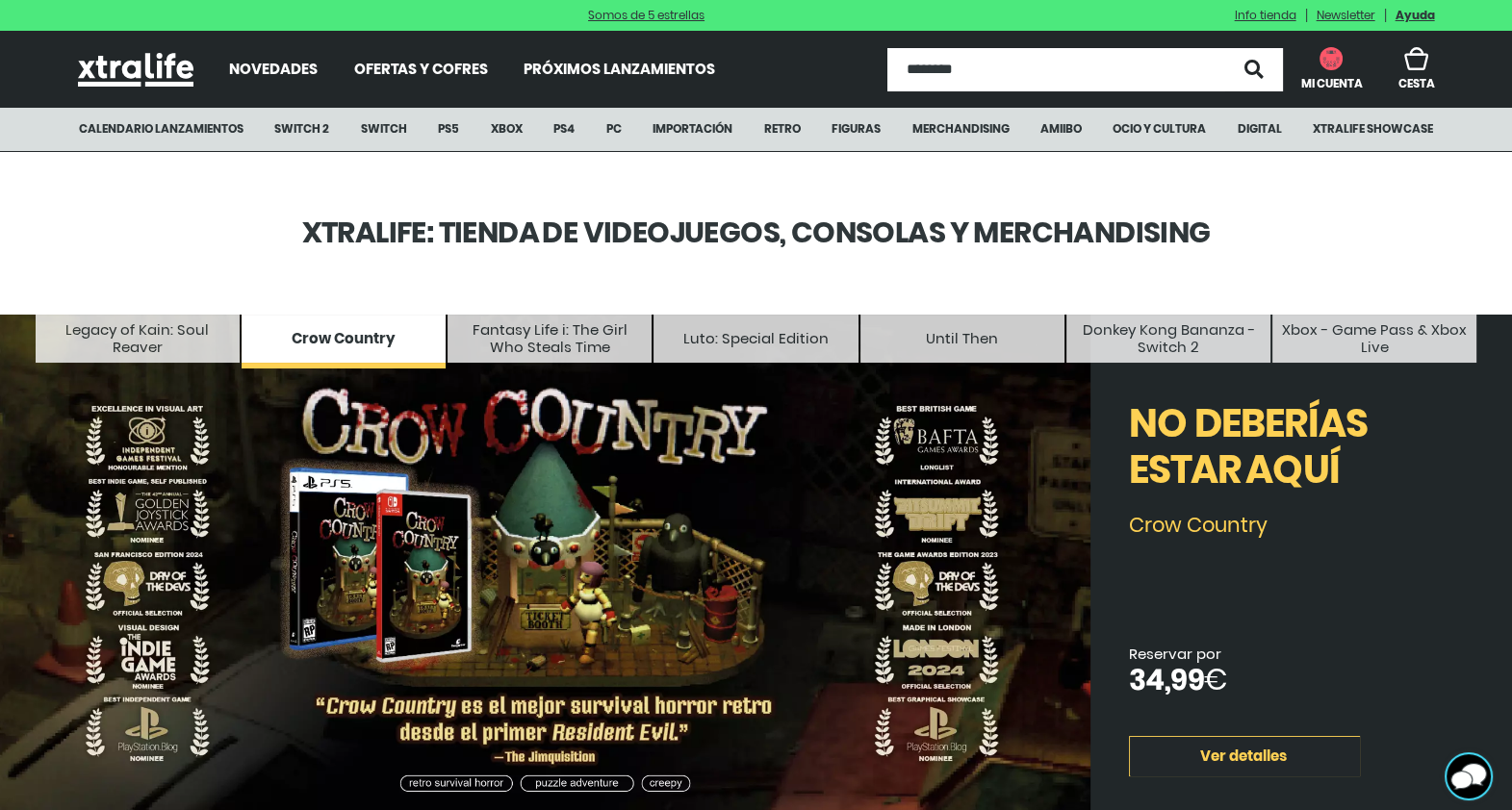type on "********" 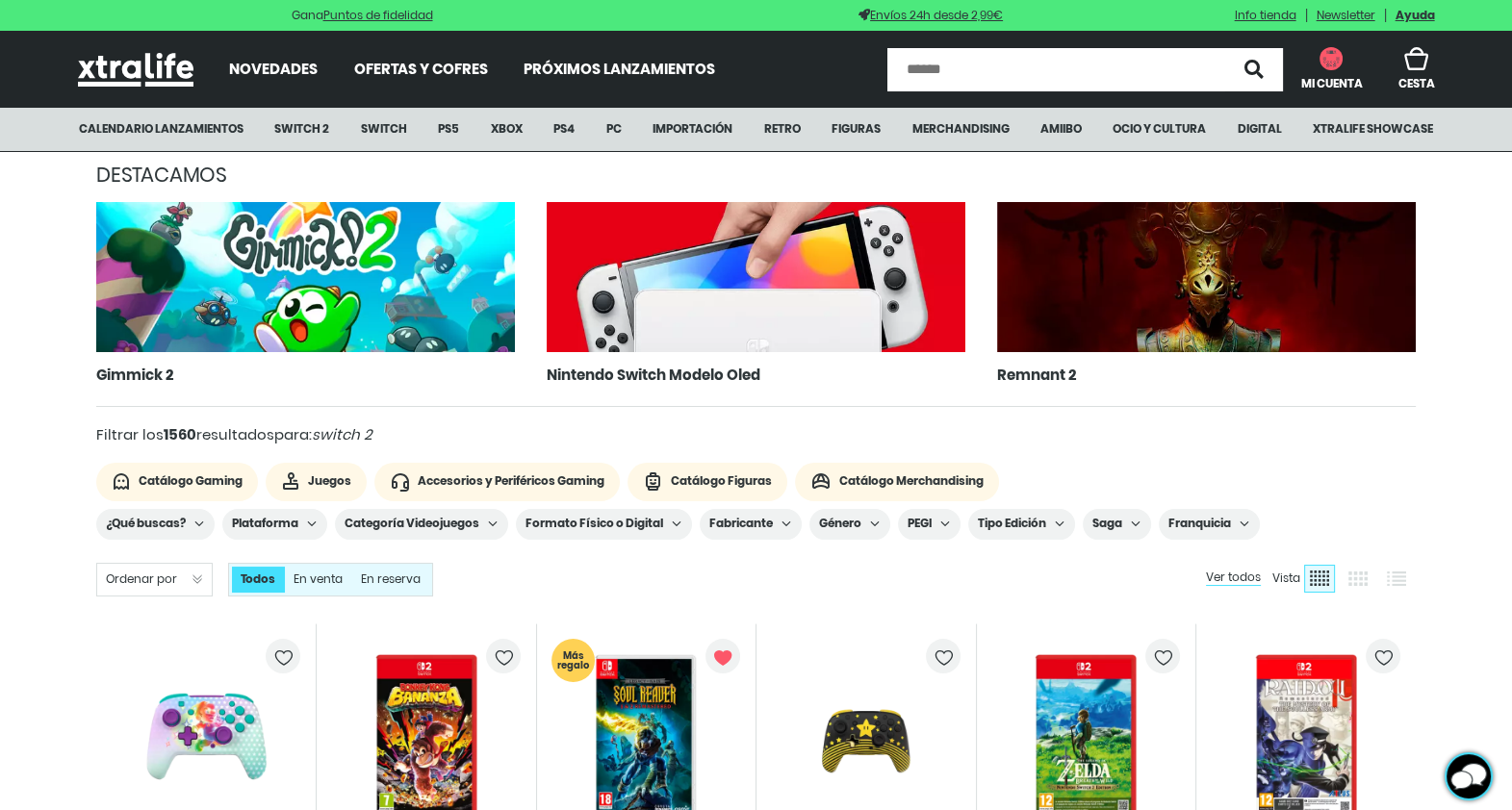 scroll, scrollTop: 0, scrollLeft: 0, axis: both 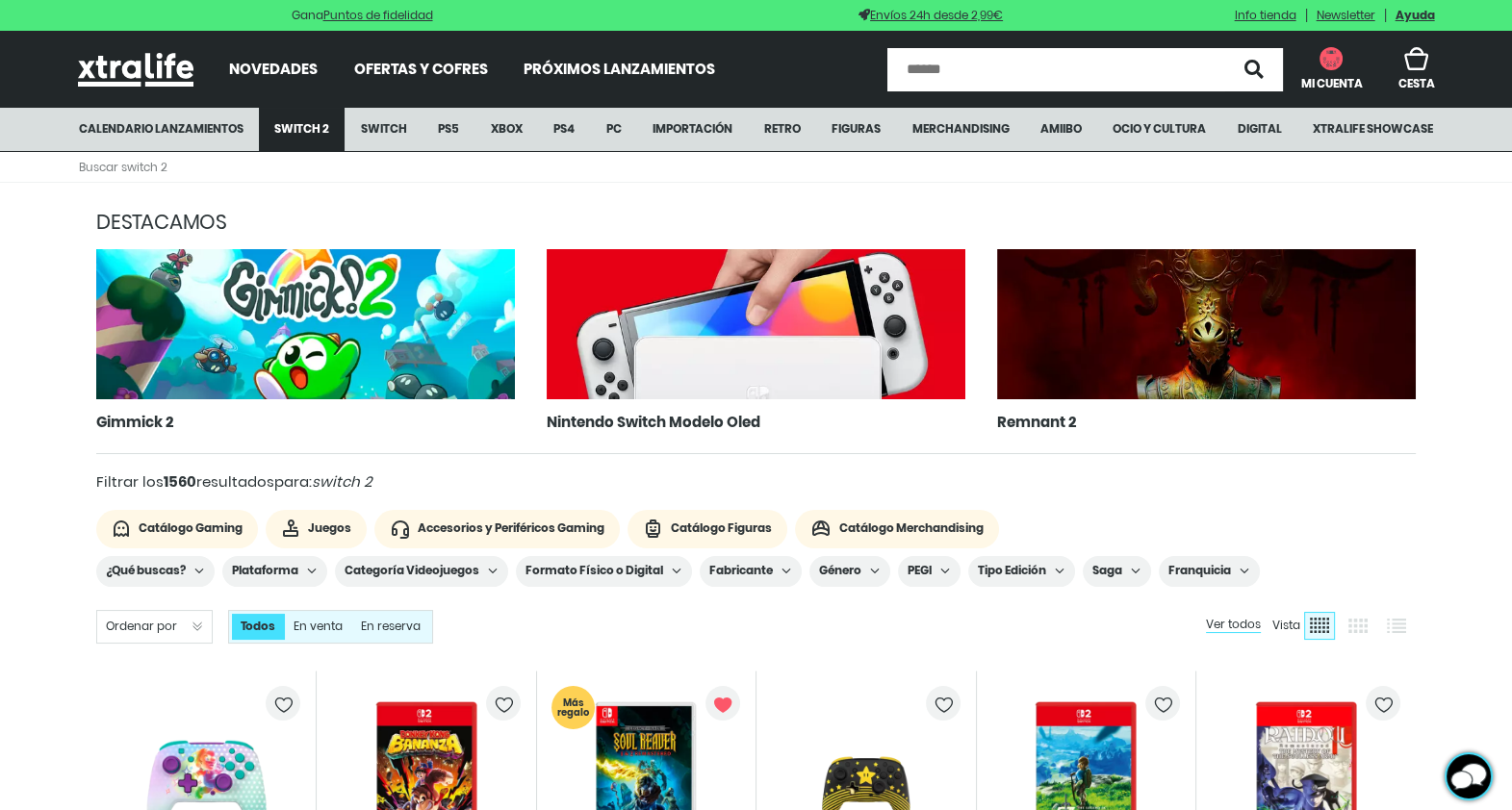 click on "Switch 2" at bounding box center [301, 129] 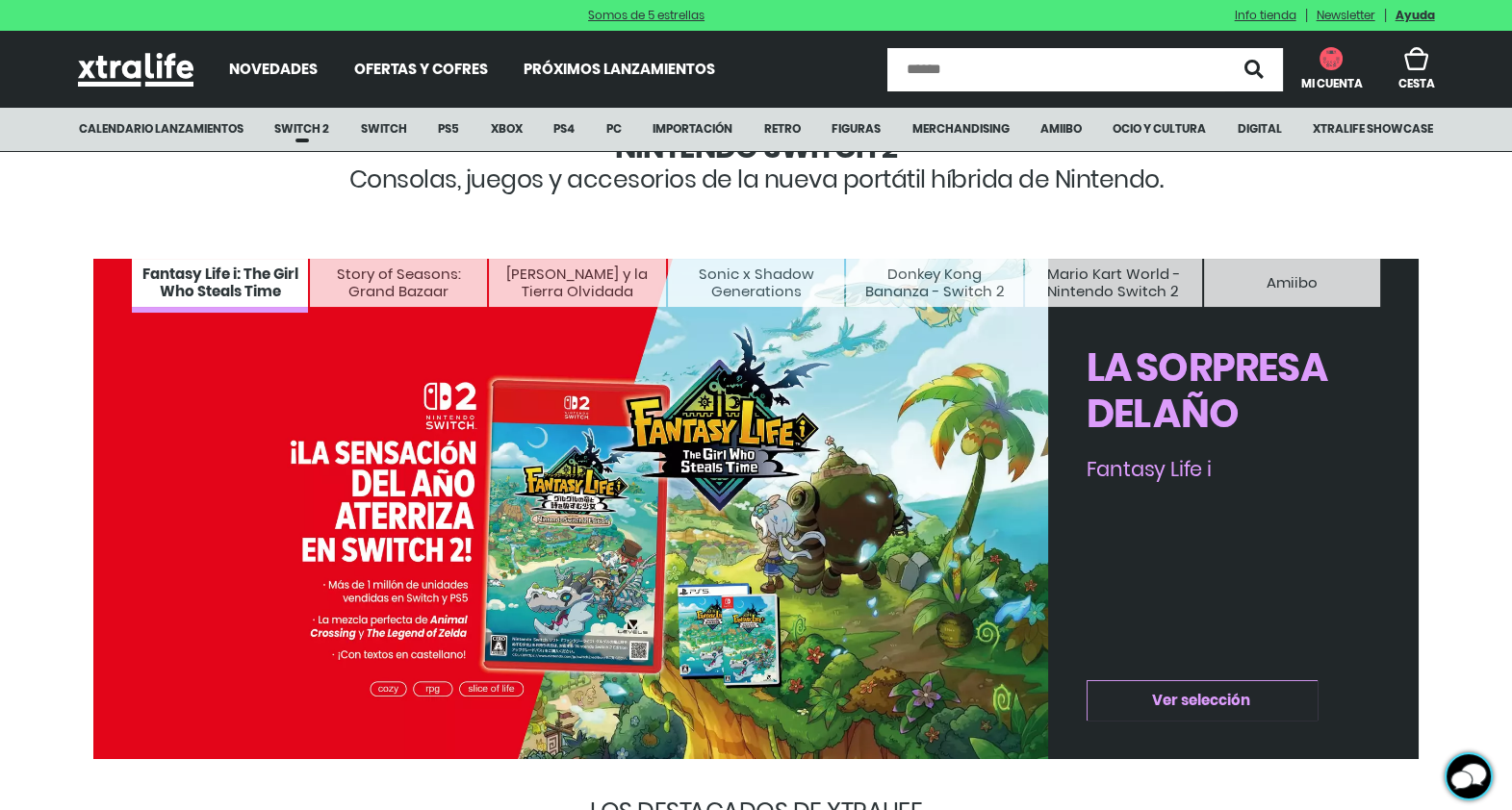 scroll, scrollTop: 119, scrollLeft: 0, axis: vertical 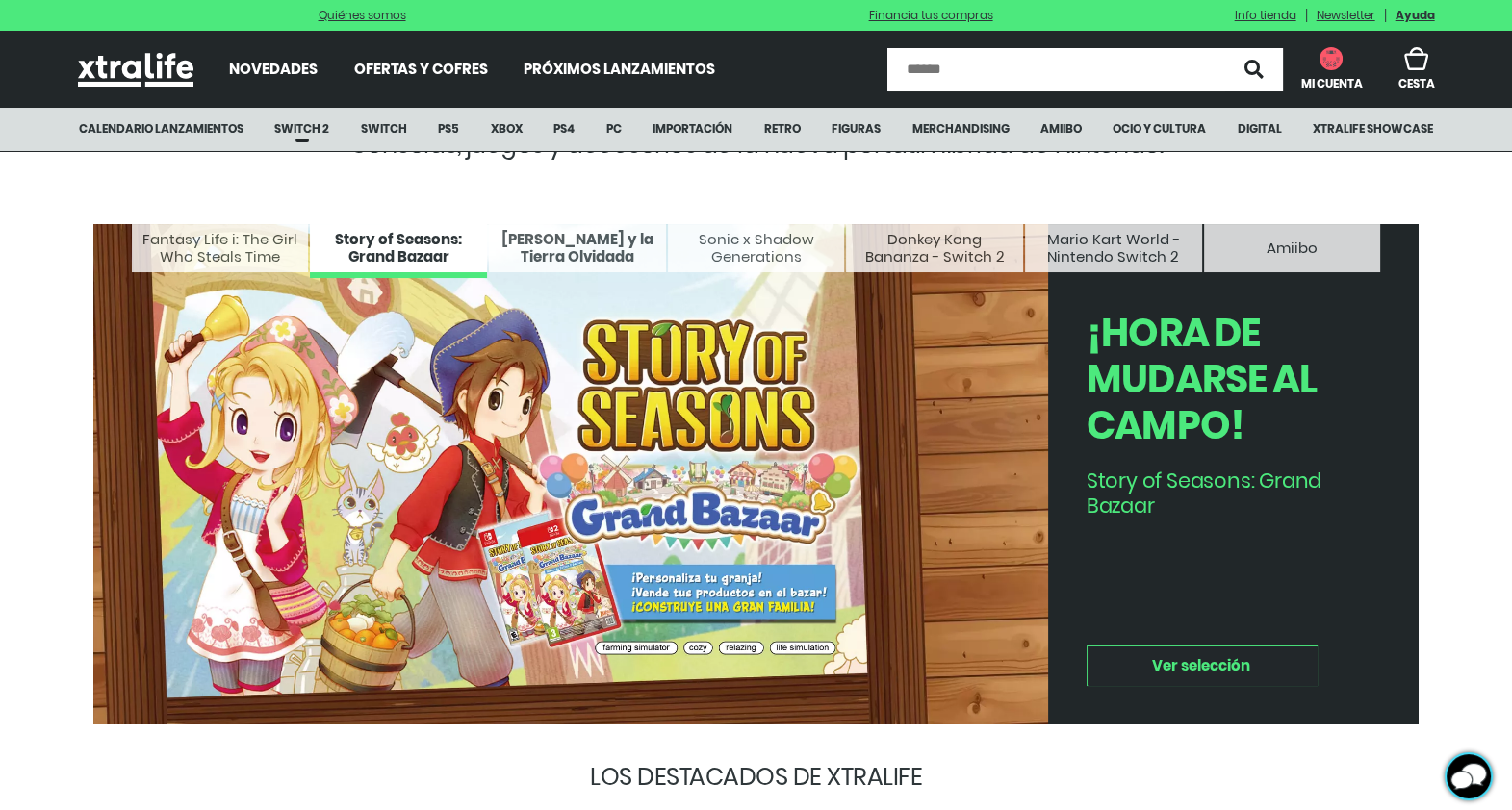 click on "[PERSON_NAME] y la Tierra Olvidada" 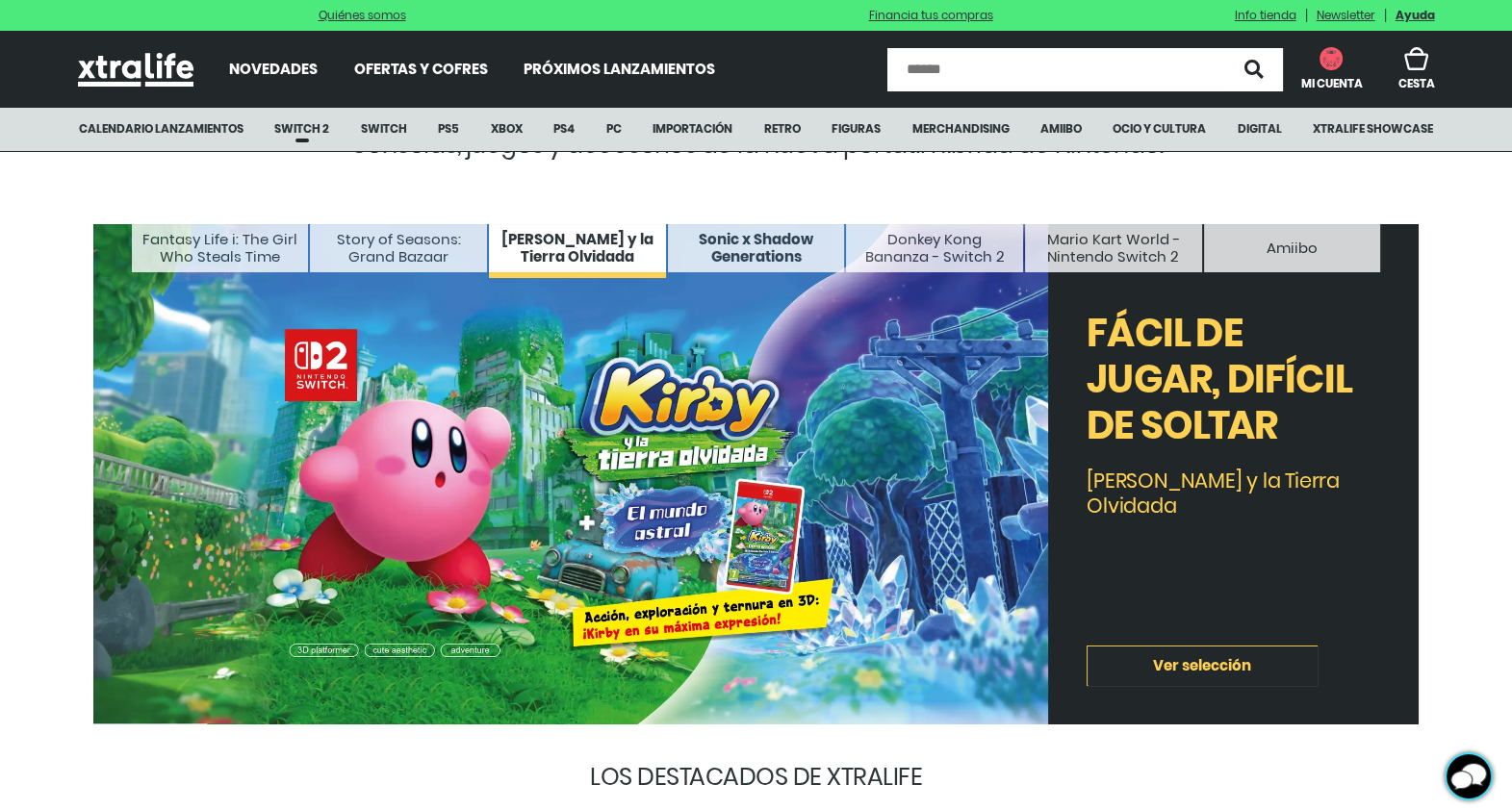 click on "Sonic x Shadow Generations" 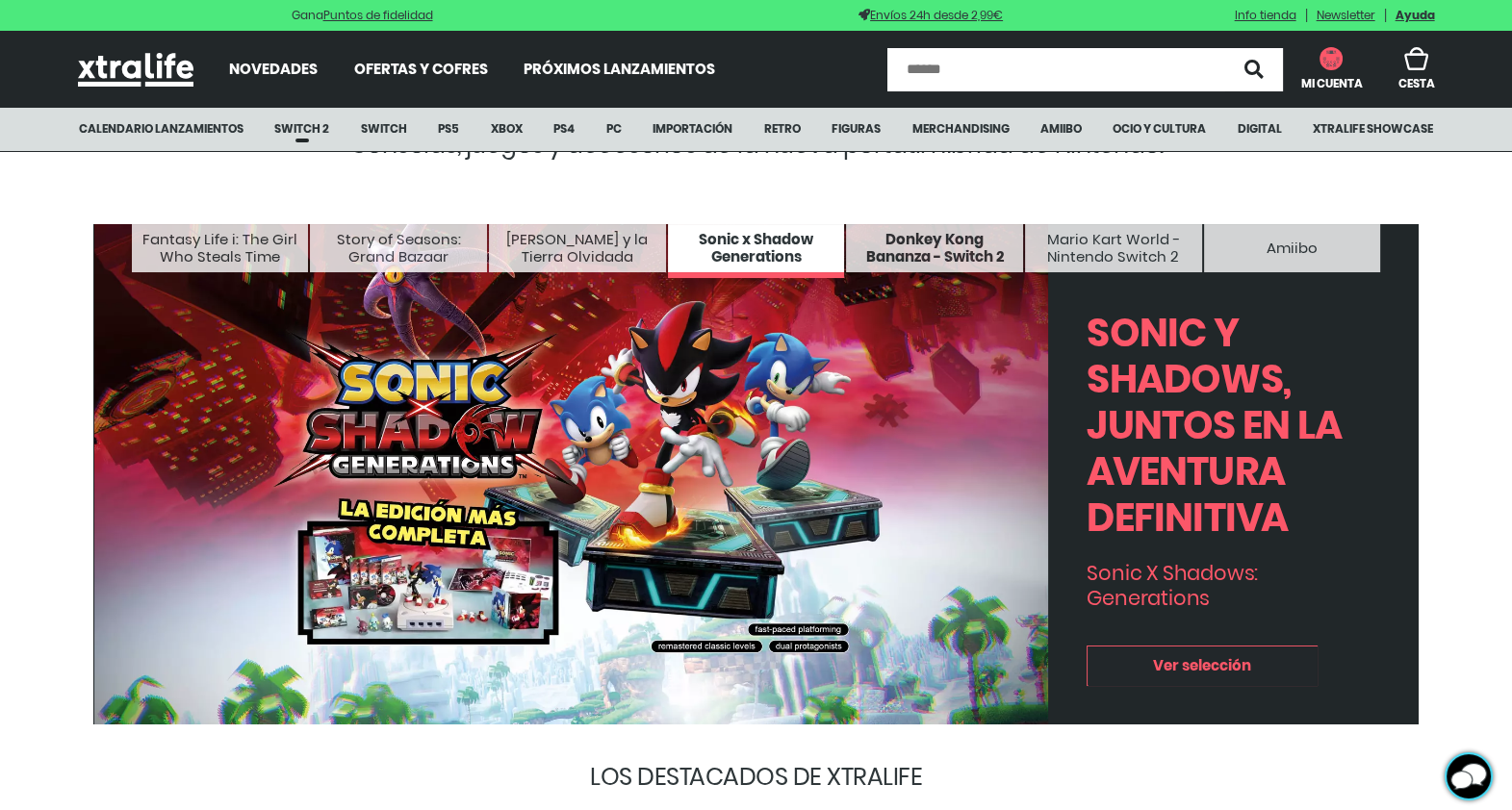 click on "Donkey Kong Bananza - Switch 2" 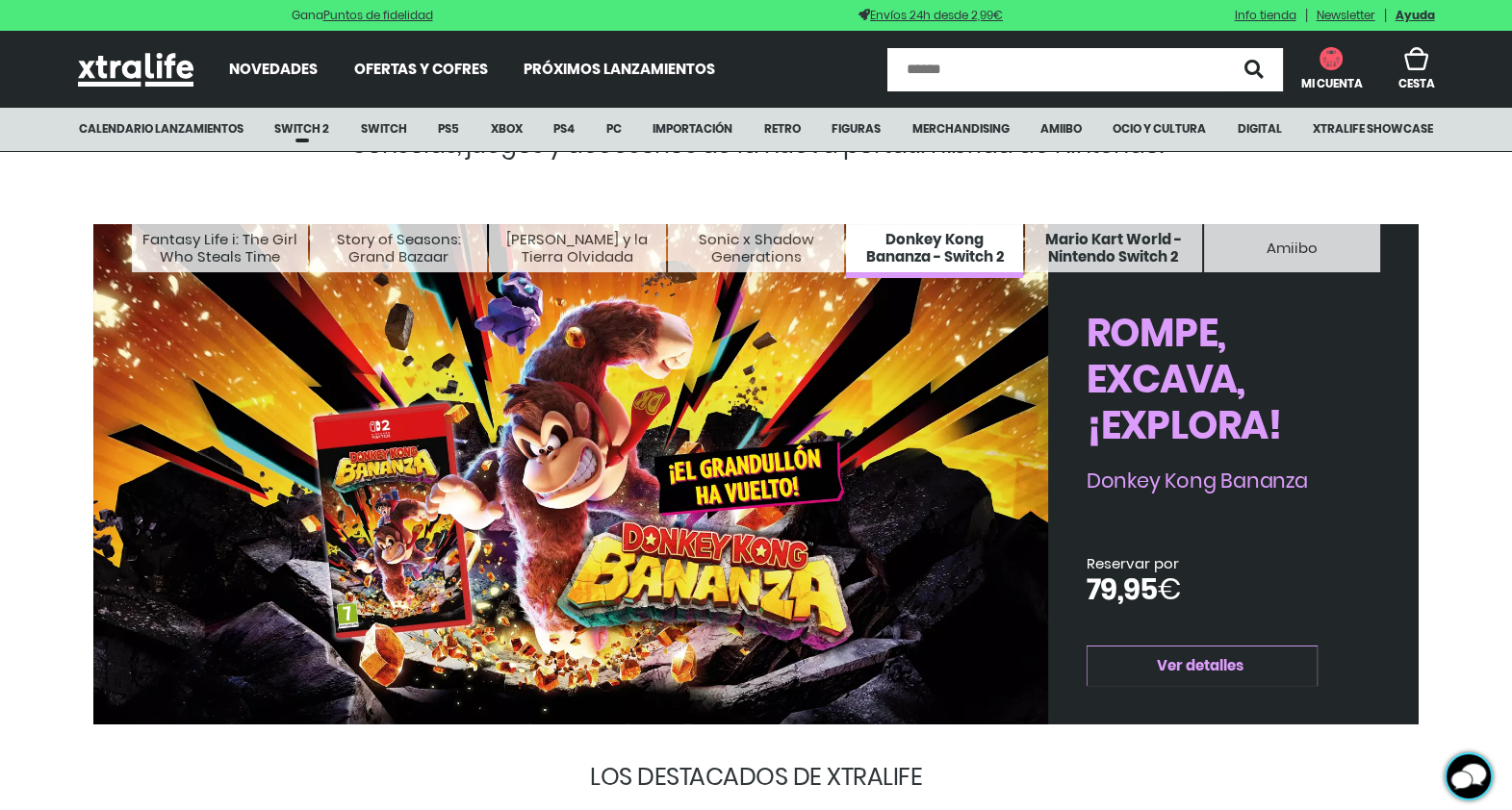click on "Mario Kart World - Nintendo Switch 2" 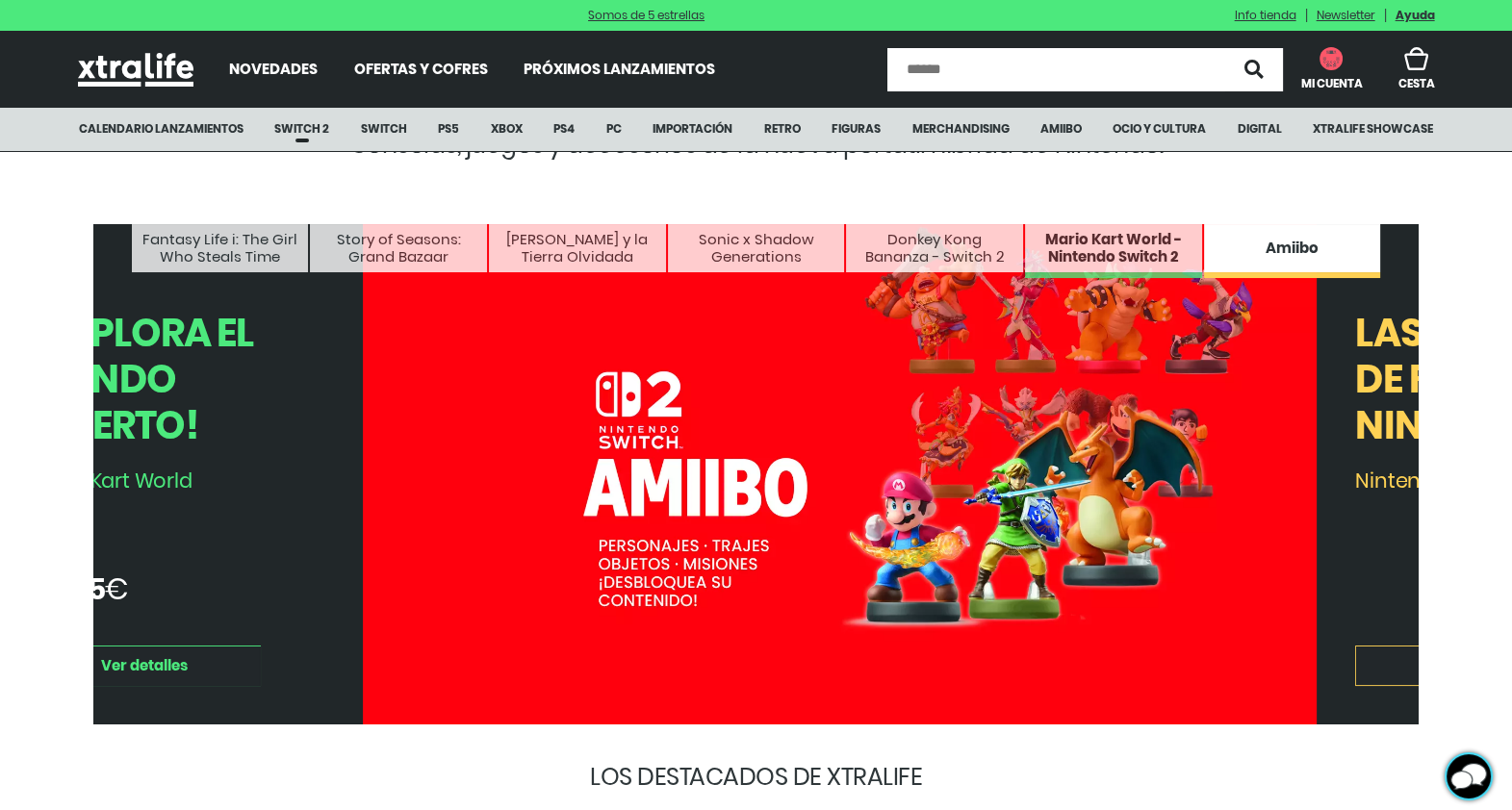 scroll, scrollTop: 0, scrollLeft: 7952, axis: horizontal 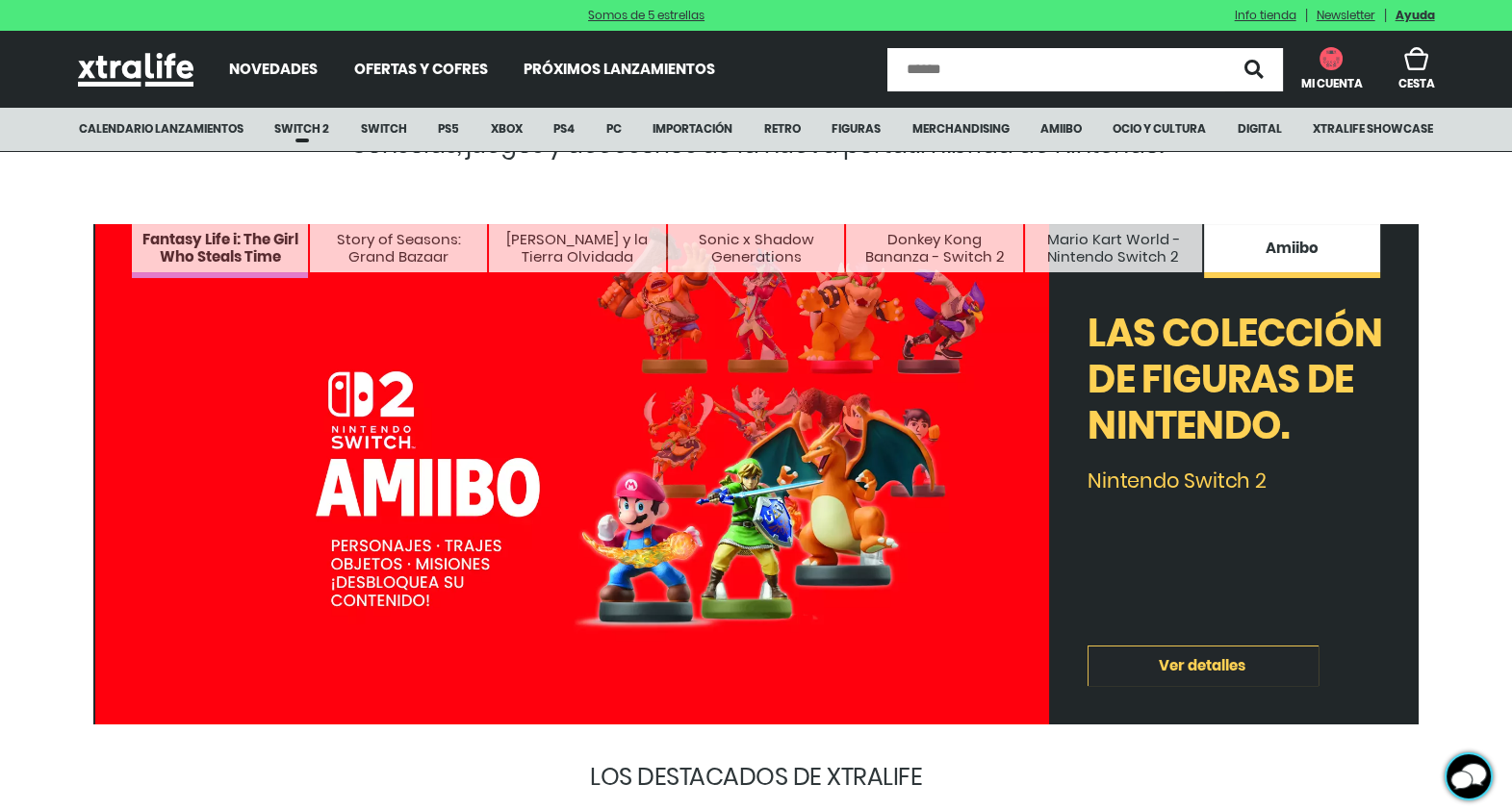 click on "Fantasy Life i: The Girl Who Steals Time" 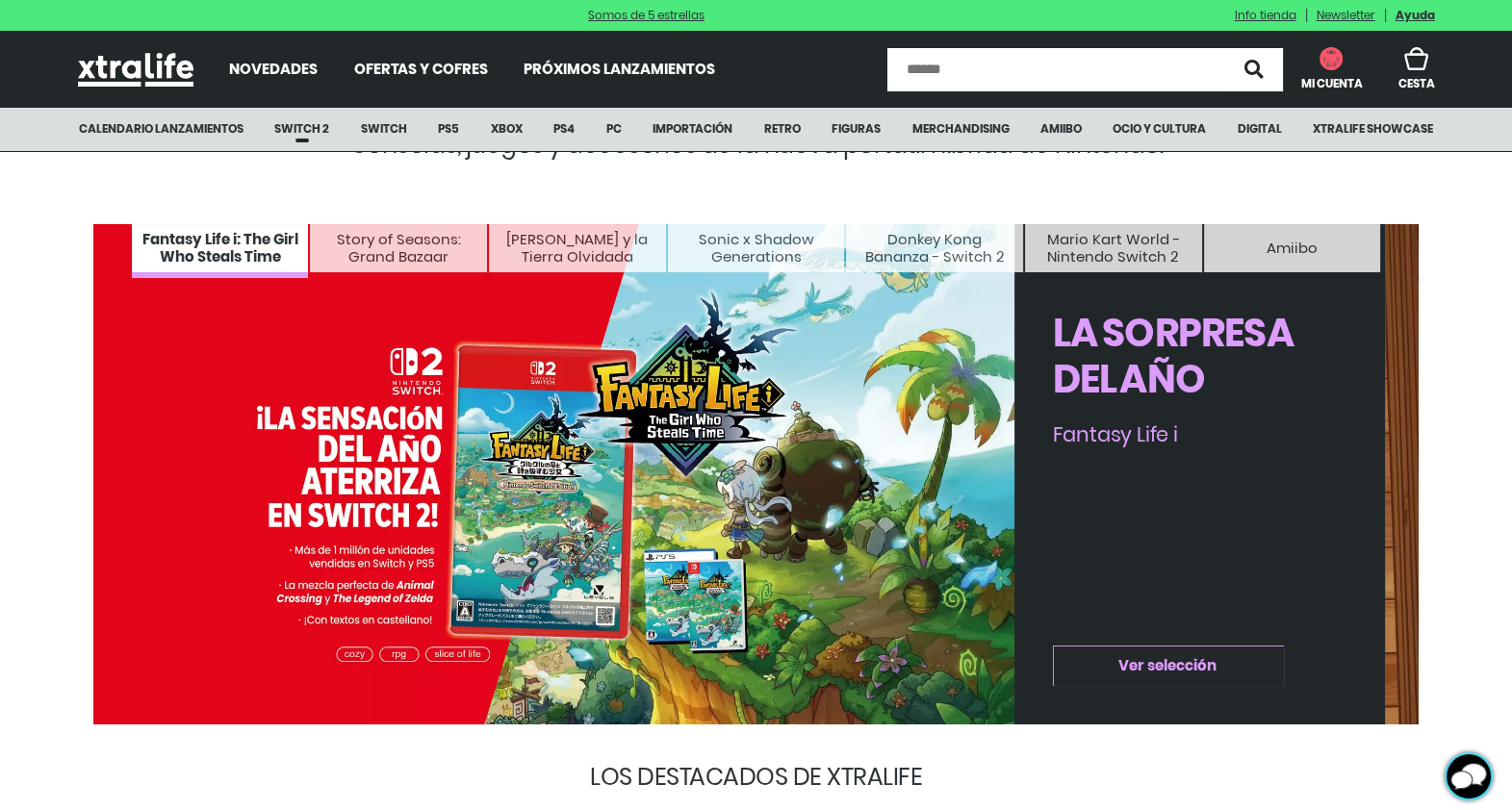 scroll, scrollTop: 0, scrollLeft: 0, axis: both 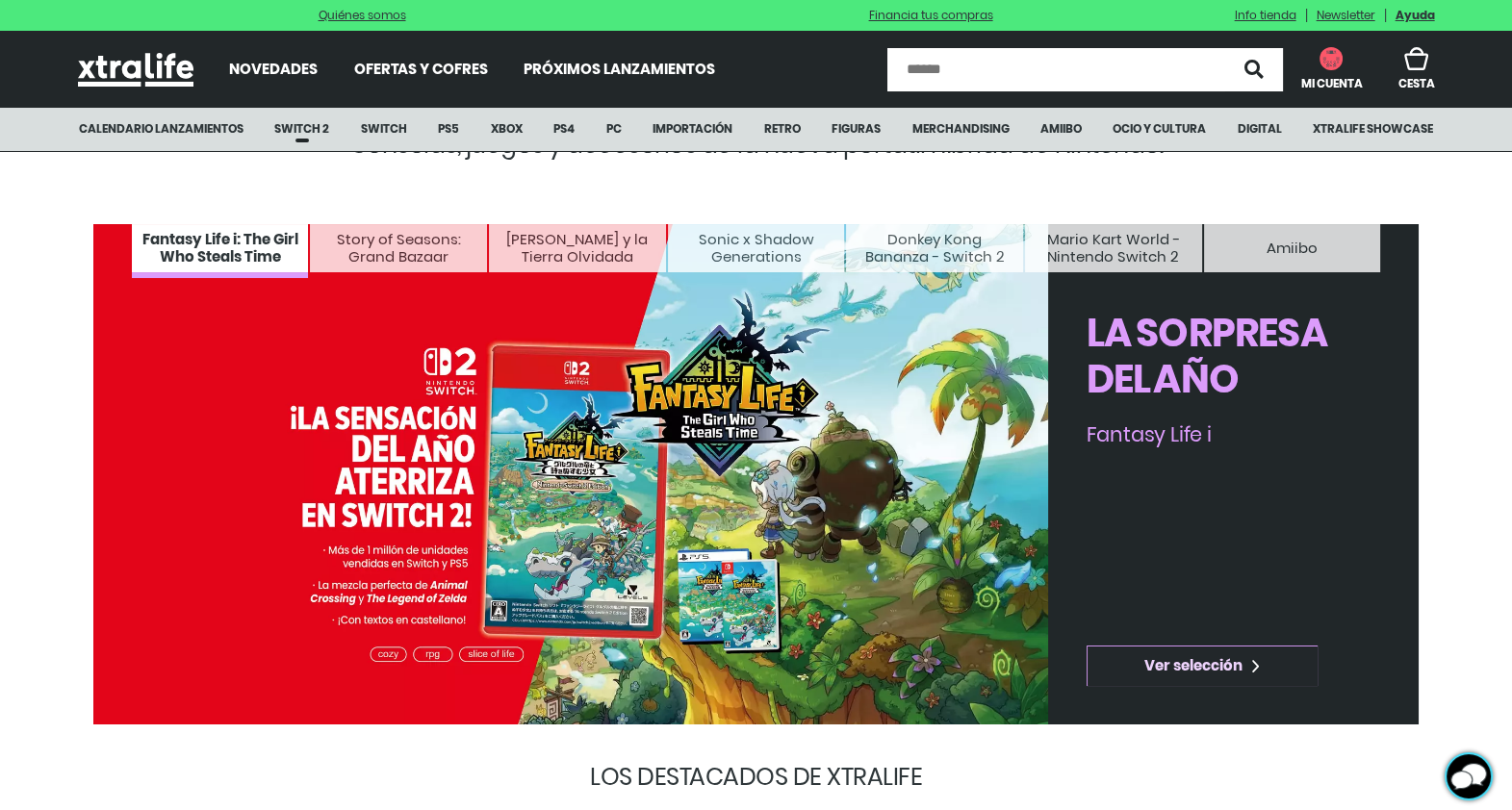 click on "Ver selección" 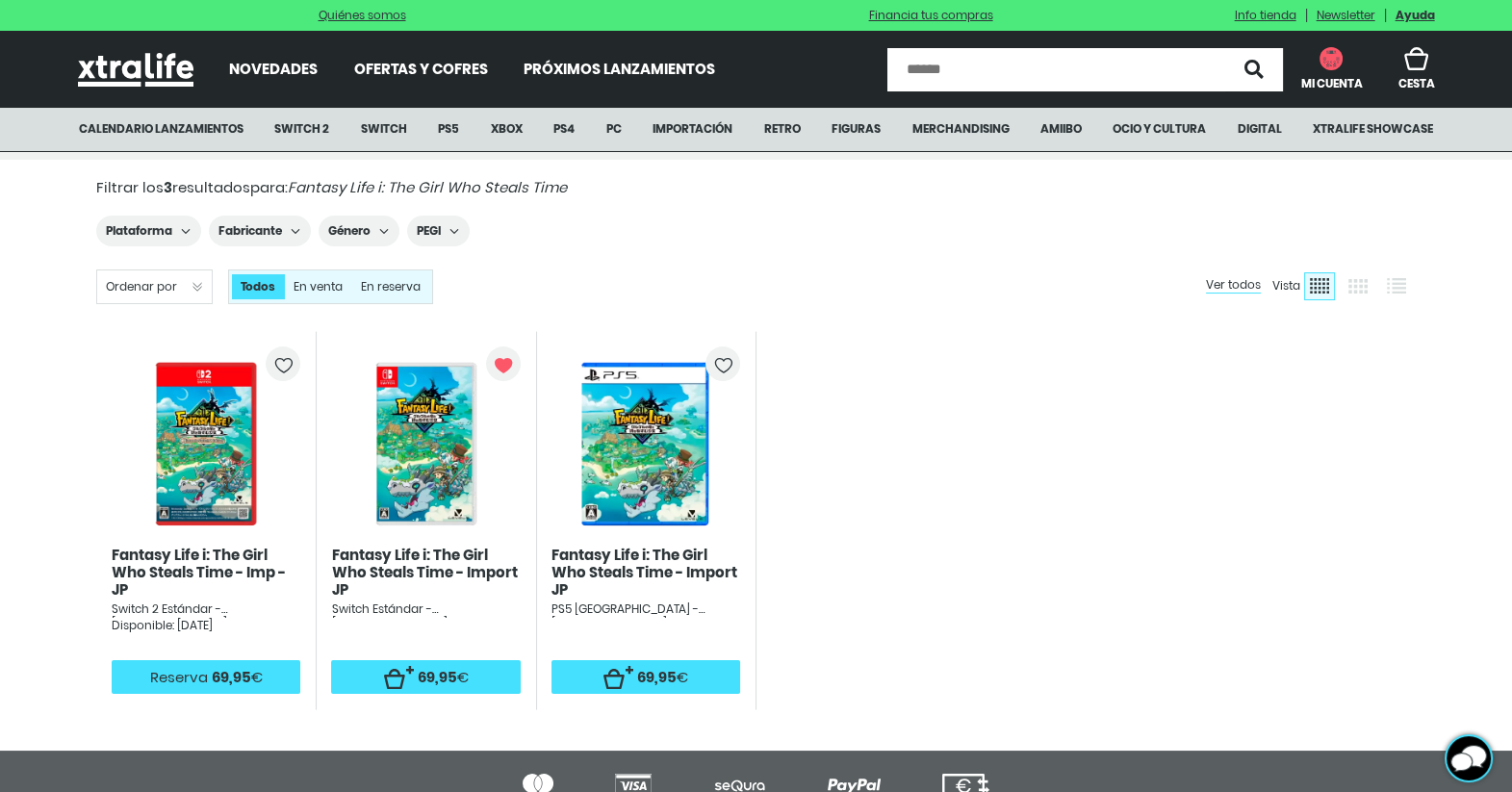 scroll, scrollTop: 240, scrollLeft: 0, axis: vertical 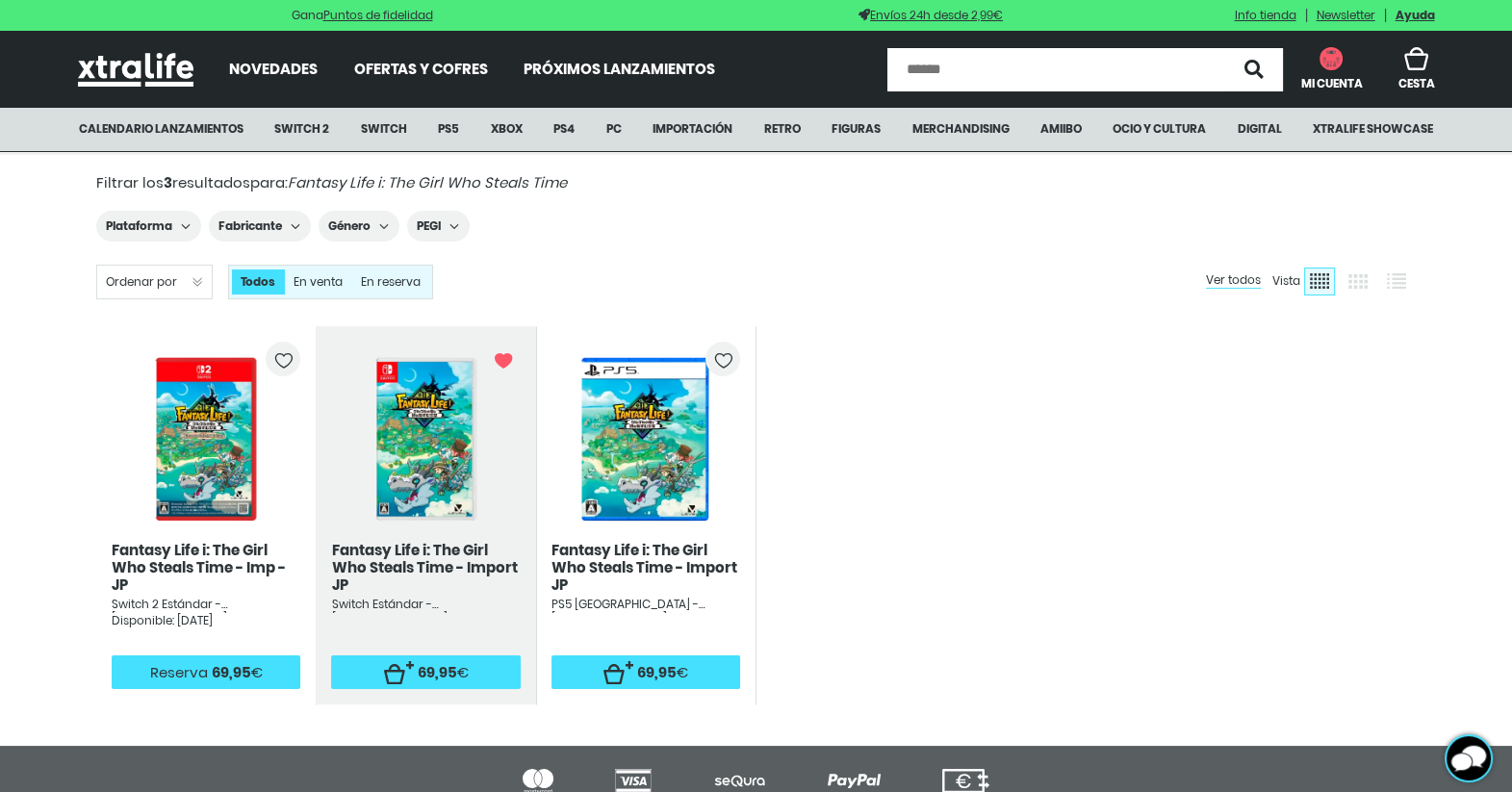 click 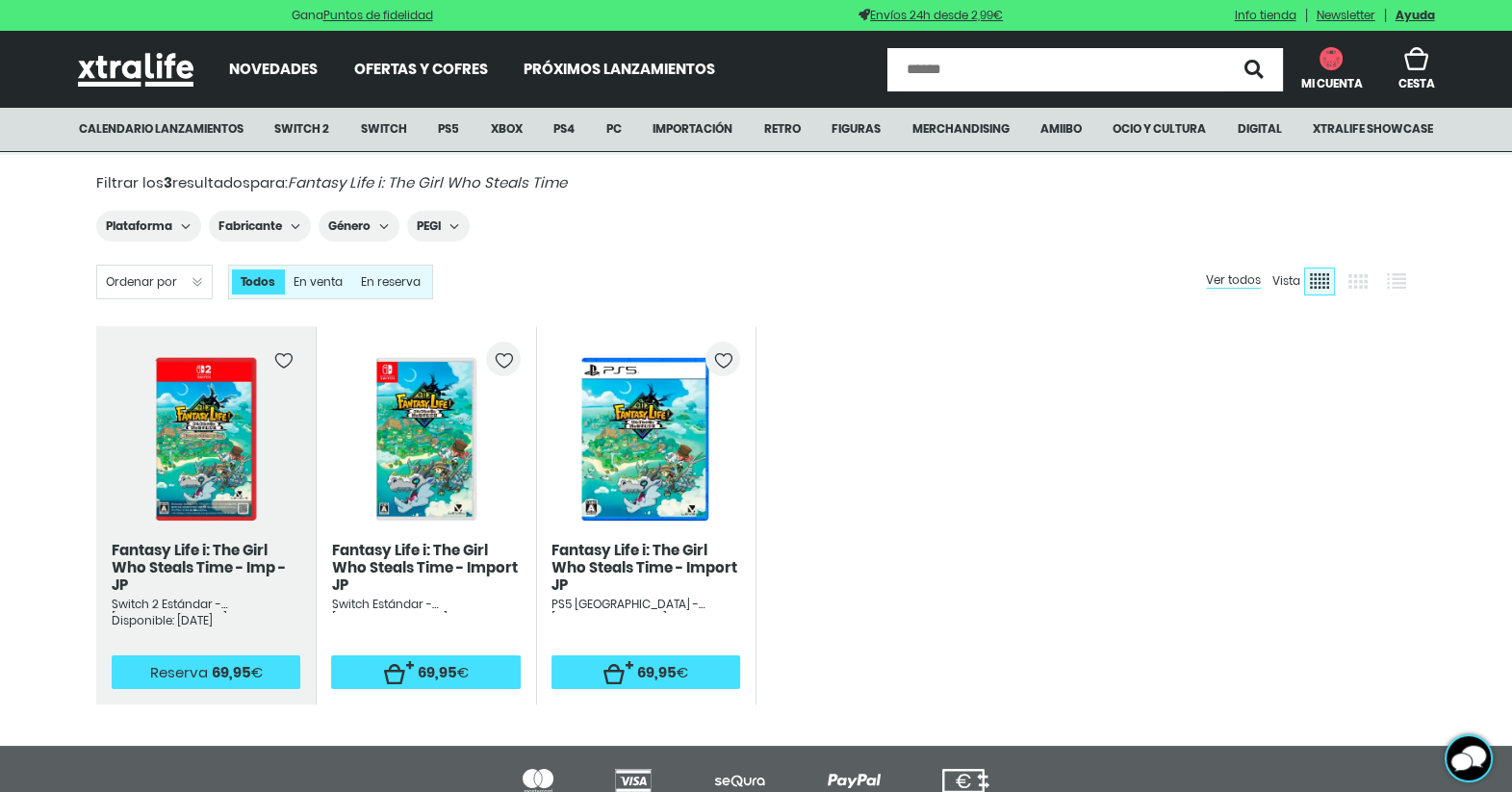 click 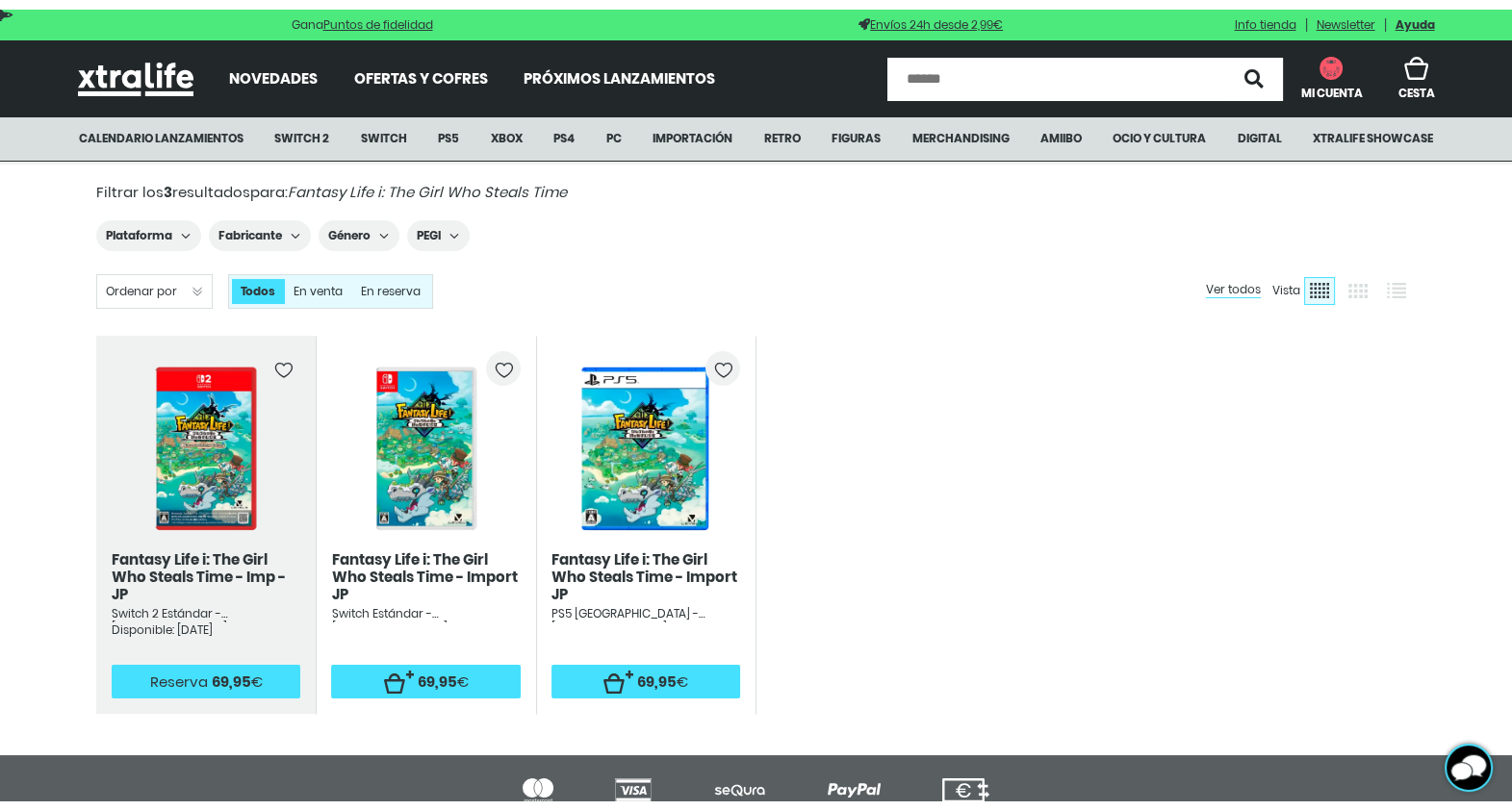 scroll, scrollTop: 0, scrollLeft: 0, axis: both 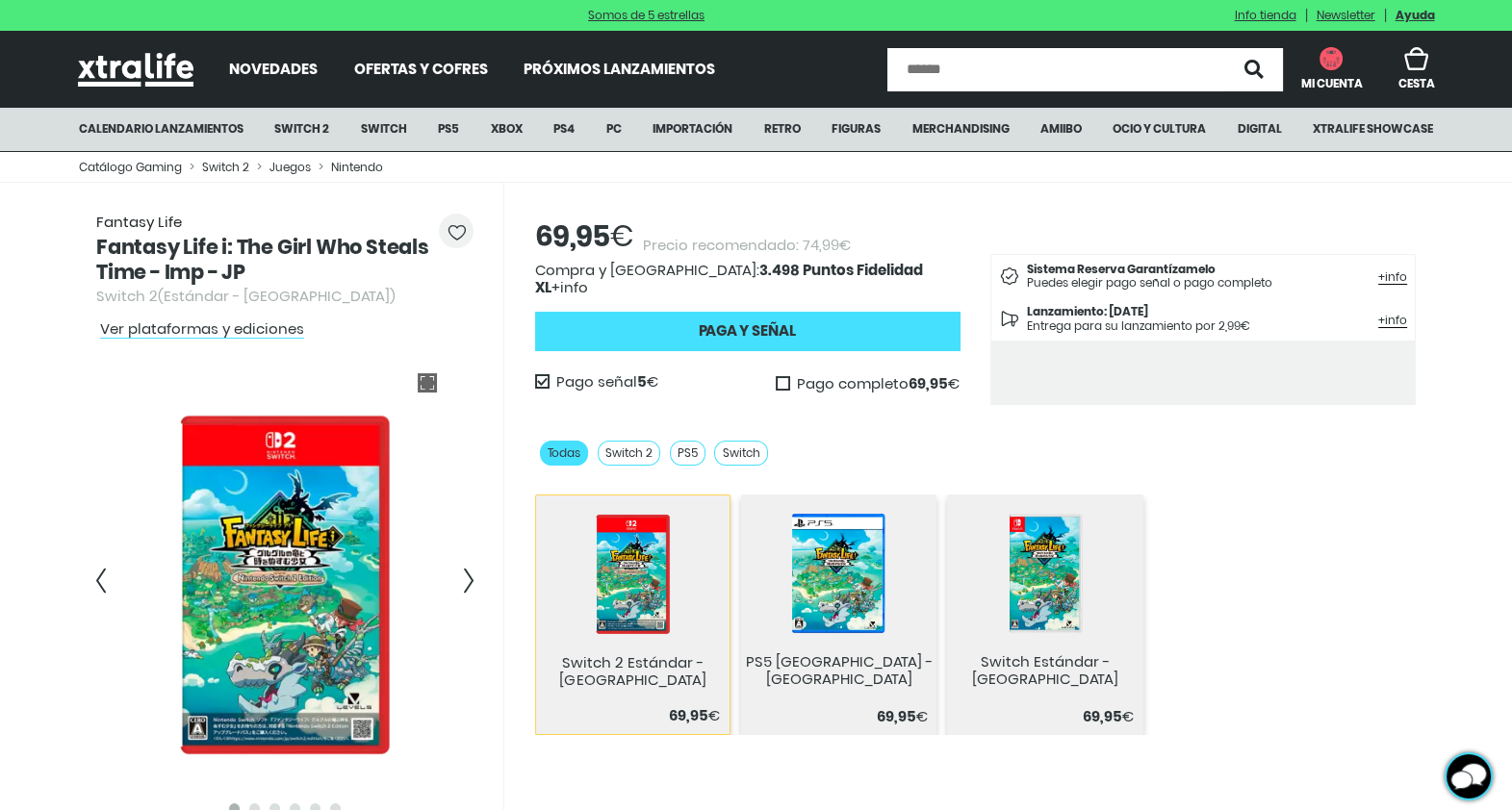 click 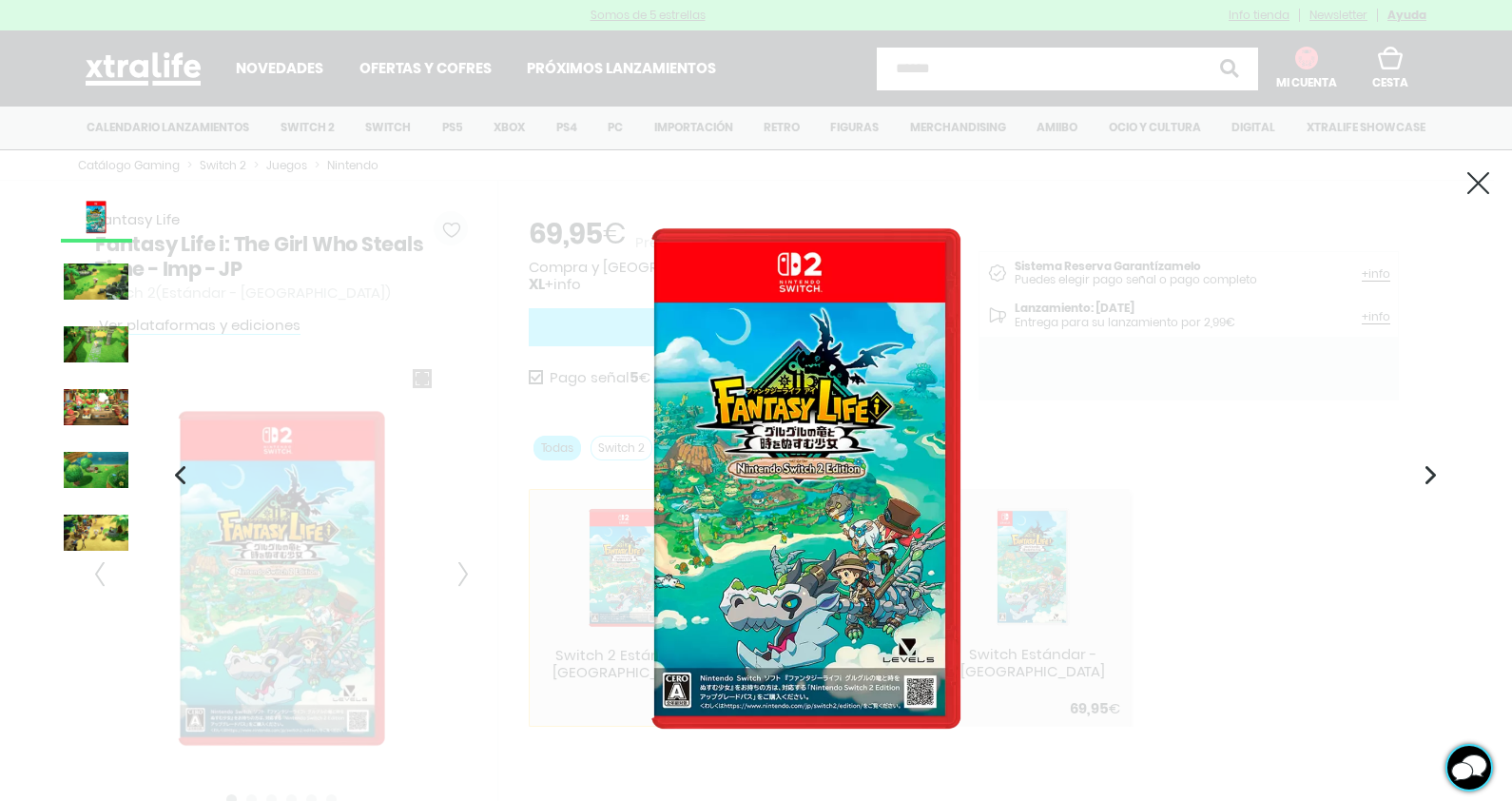 click 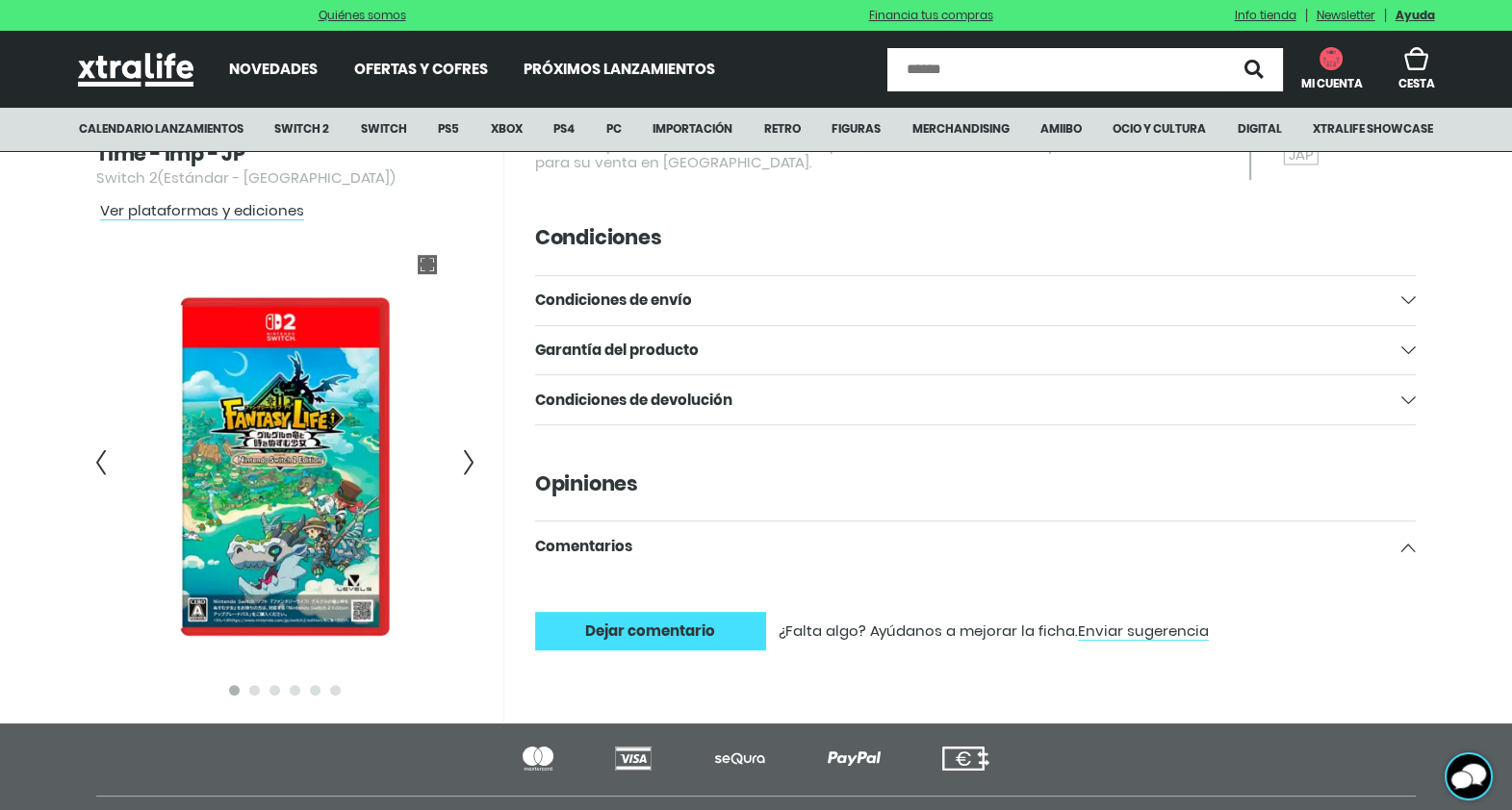 scroll, scrollTop: 1202, scrollLeft: 0, axis: vertical 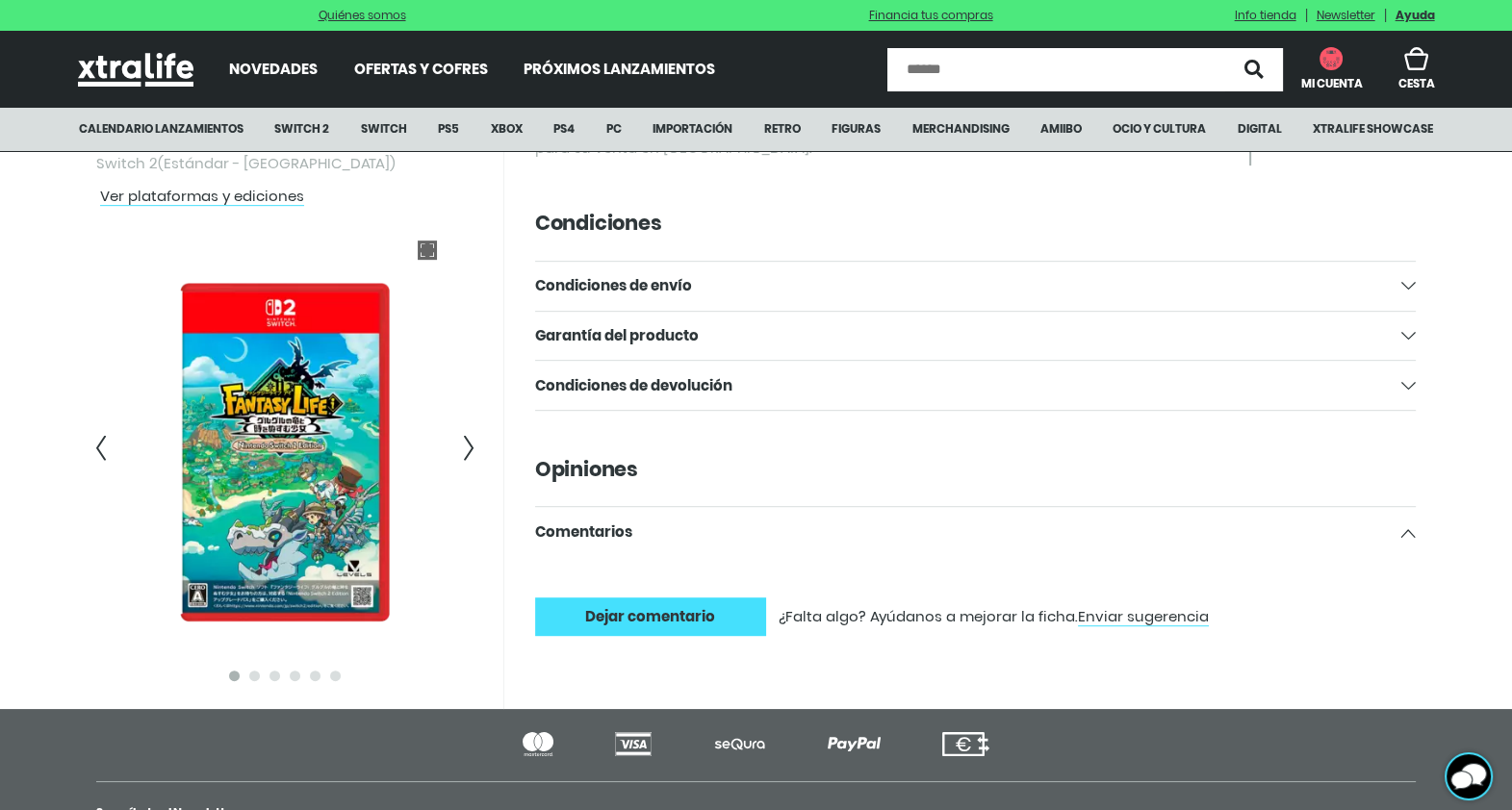 click 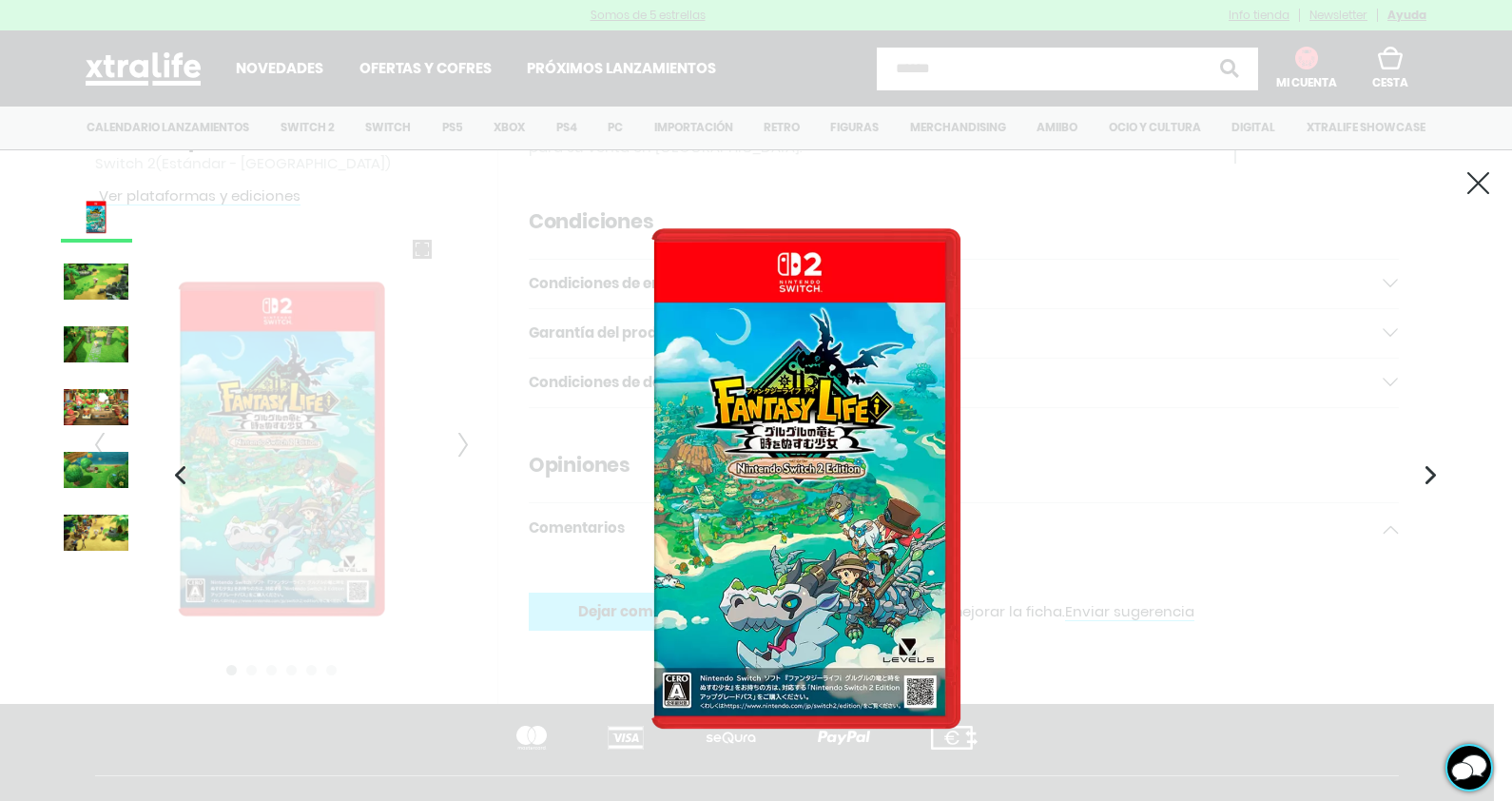 click 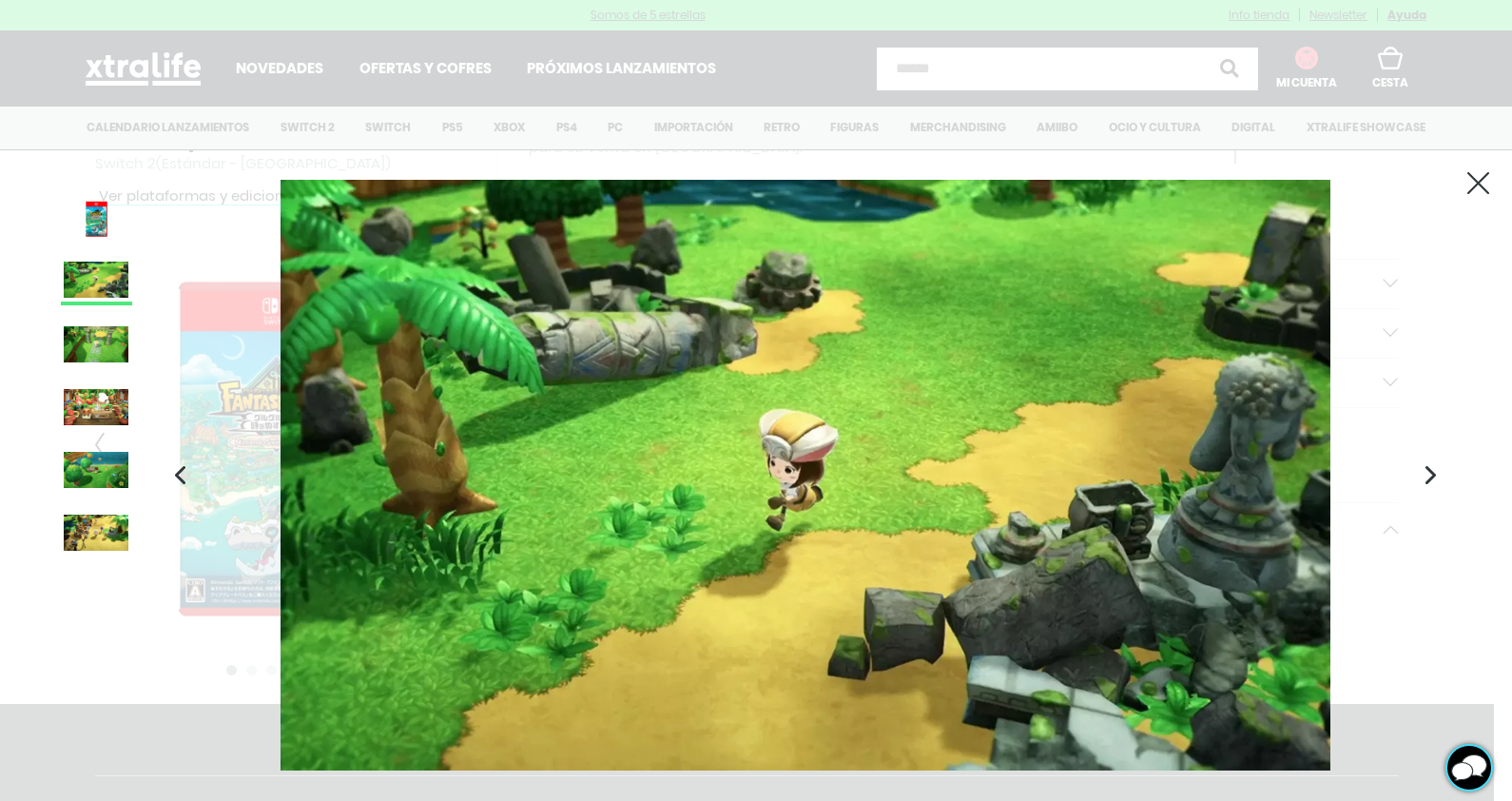 click 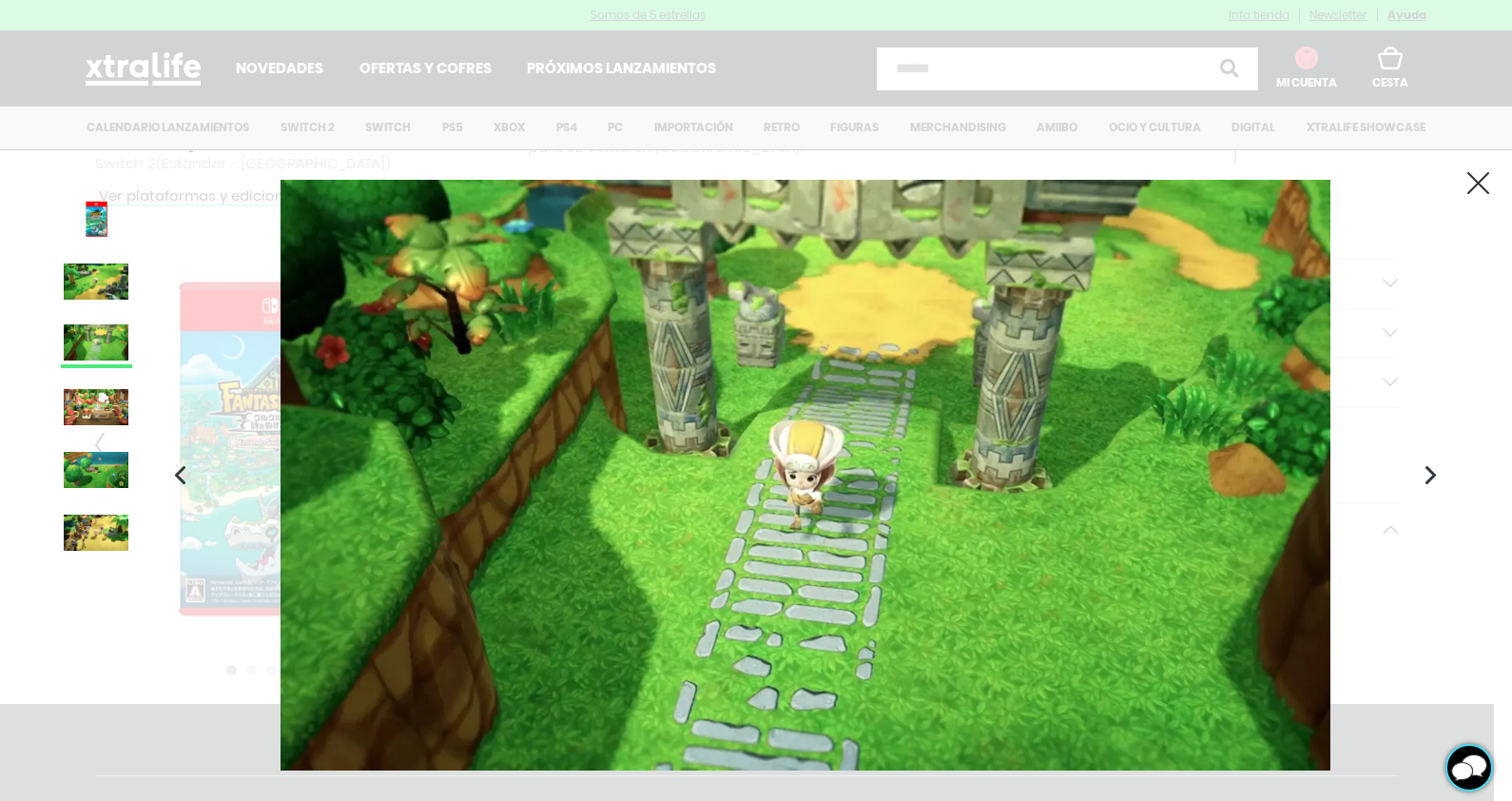 click 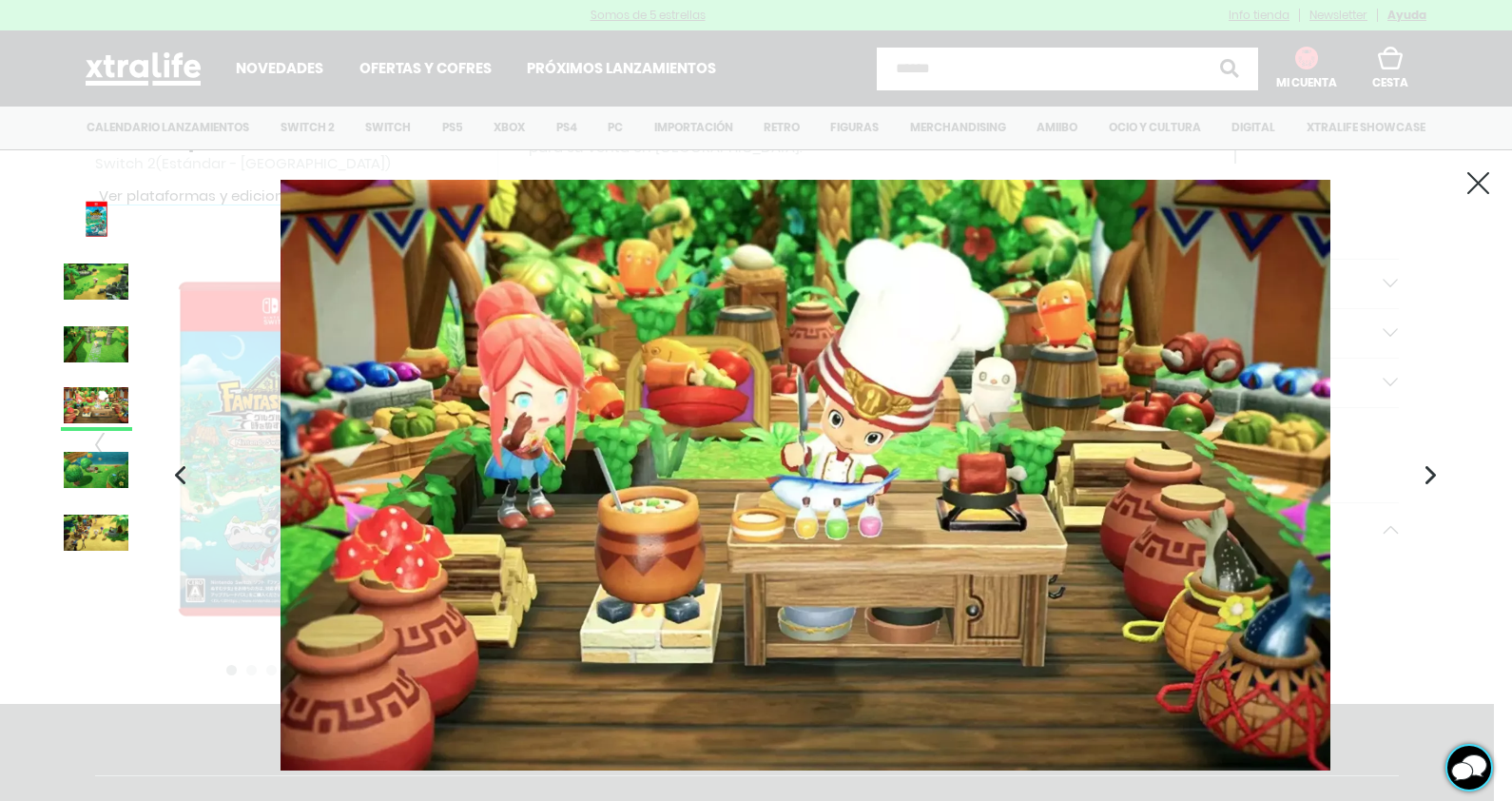click 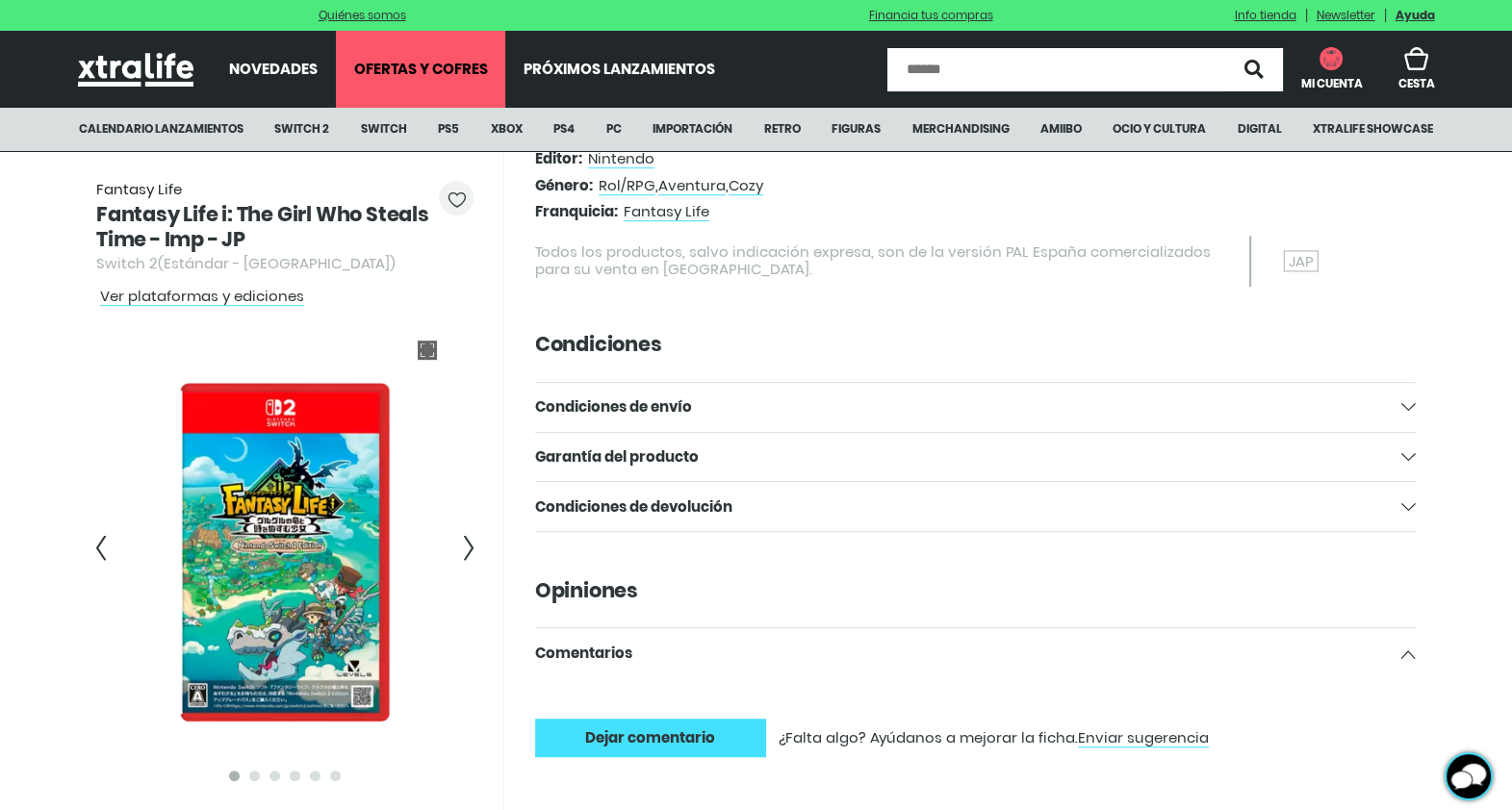 scroll, scrollTop: 995, scrollLeft: 0, axis: vertical 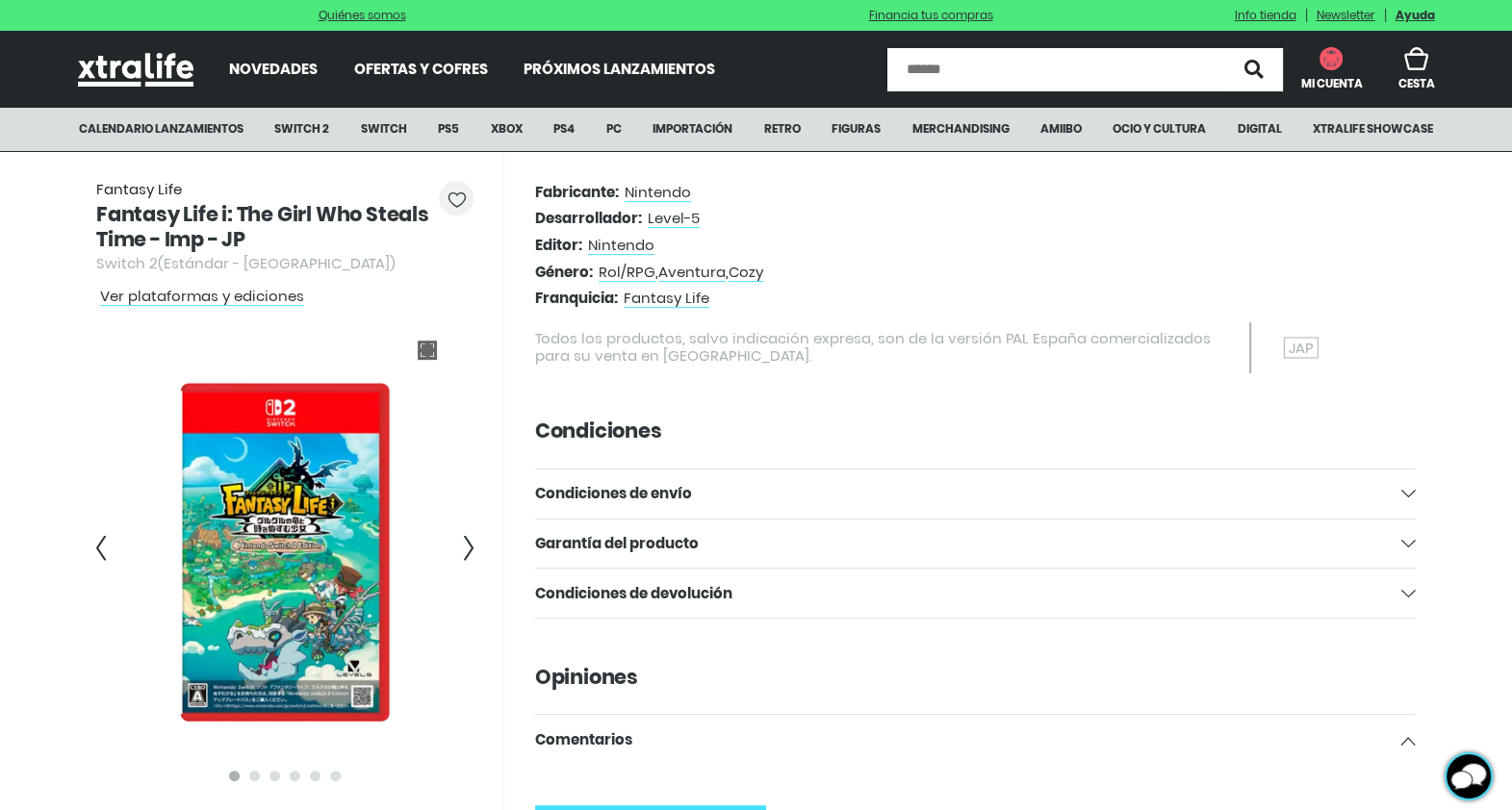 click at bounding box center [136, 69] 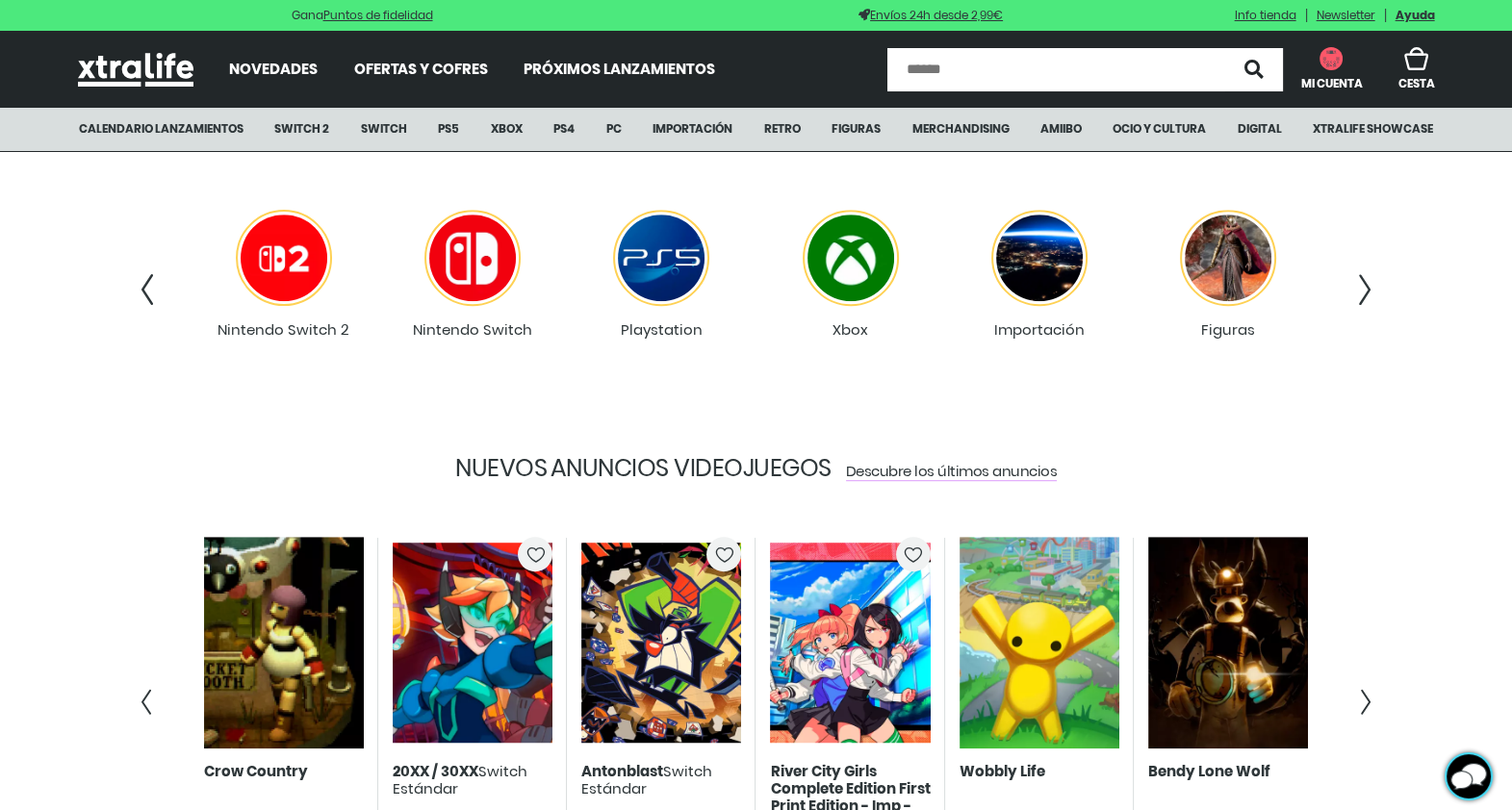 scroll, scrollTop: 1562, scrollLeft: 0, axis: vertical 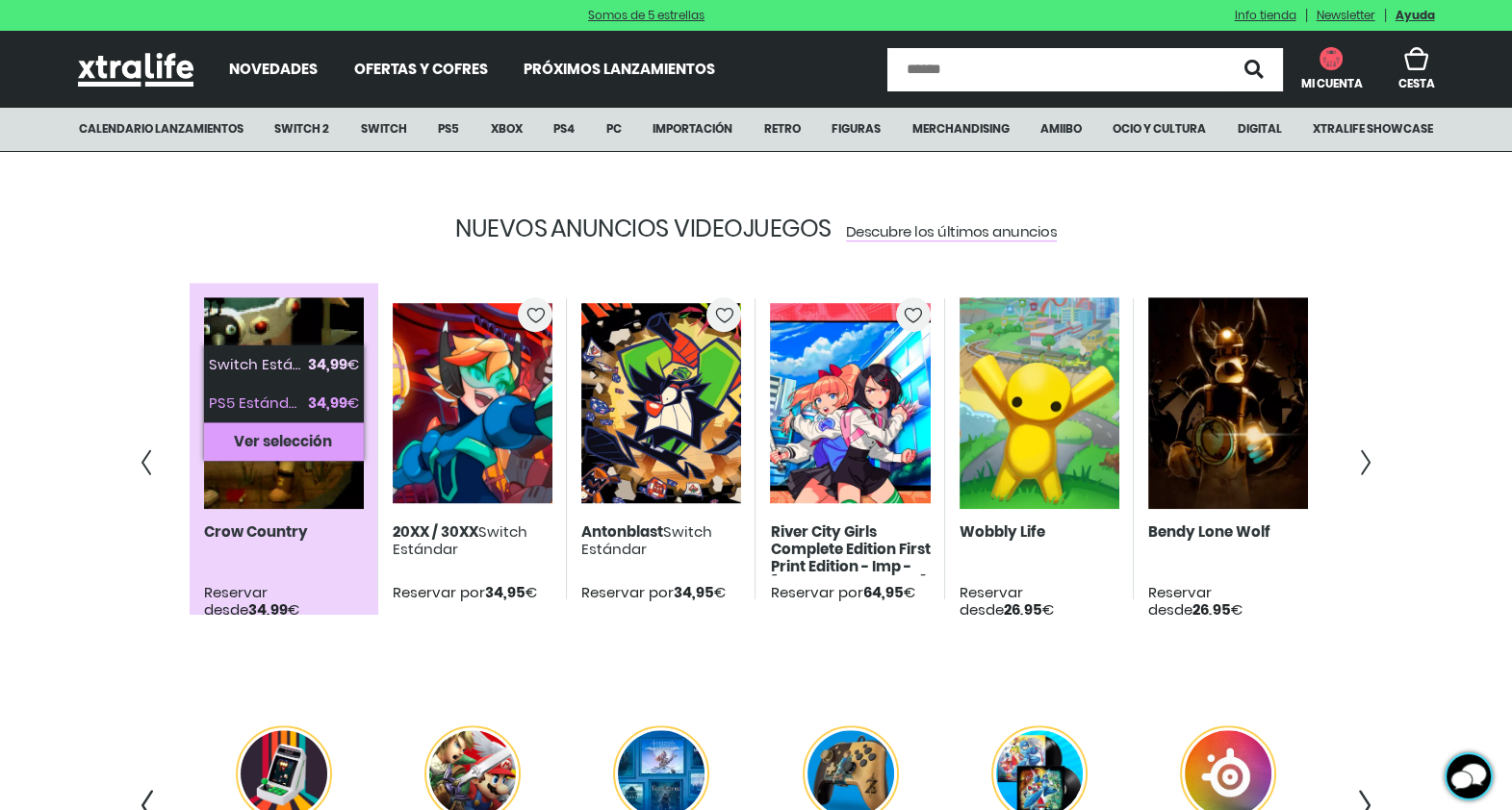 click on "Switch Estándar" 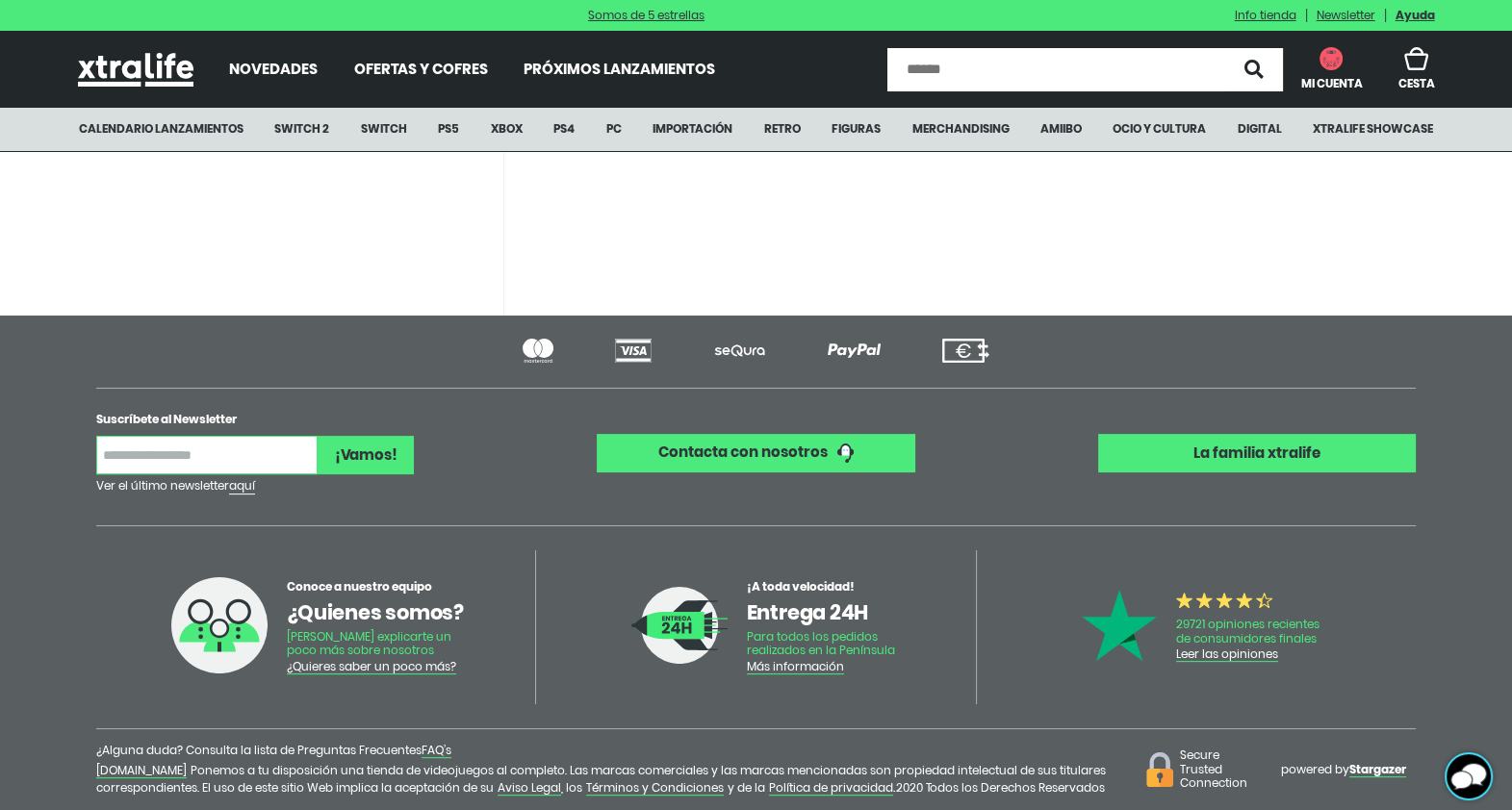 scroll, scrollTop: 0, scrollLeft: 0, axis: both 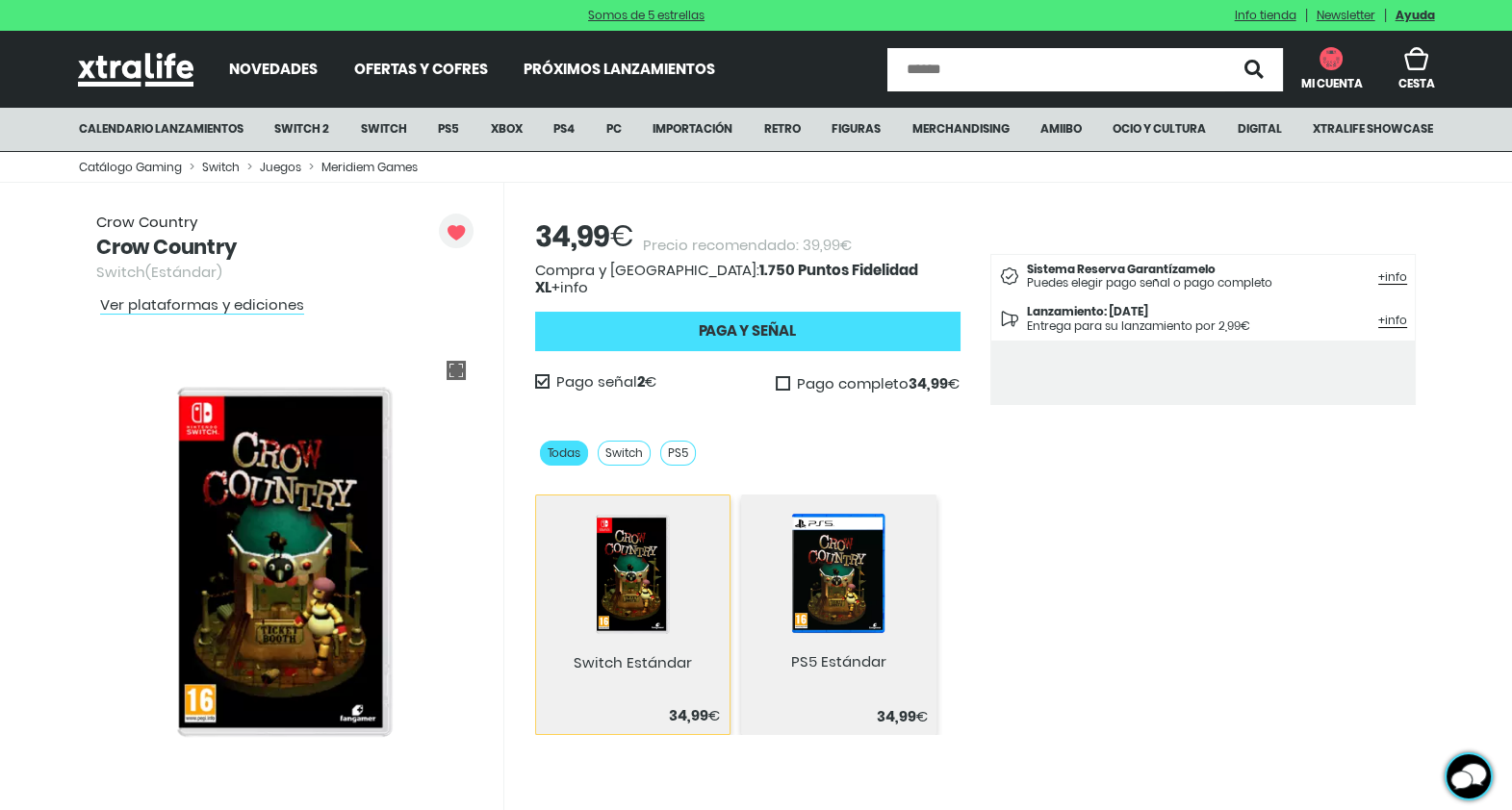 click 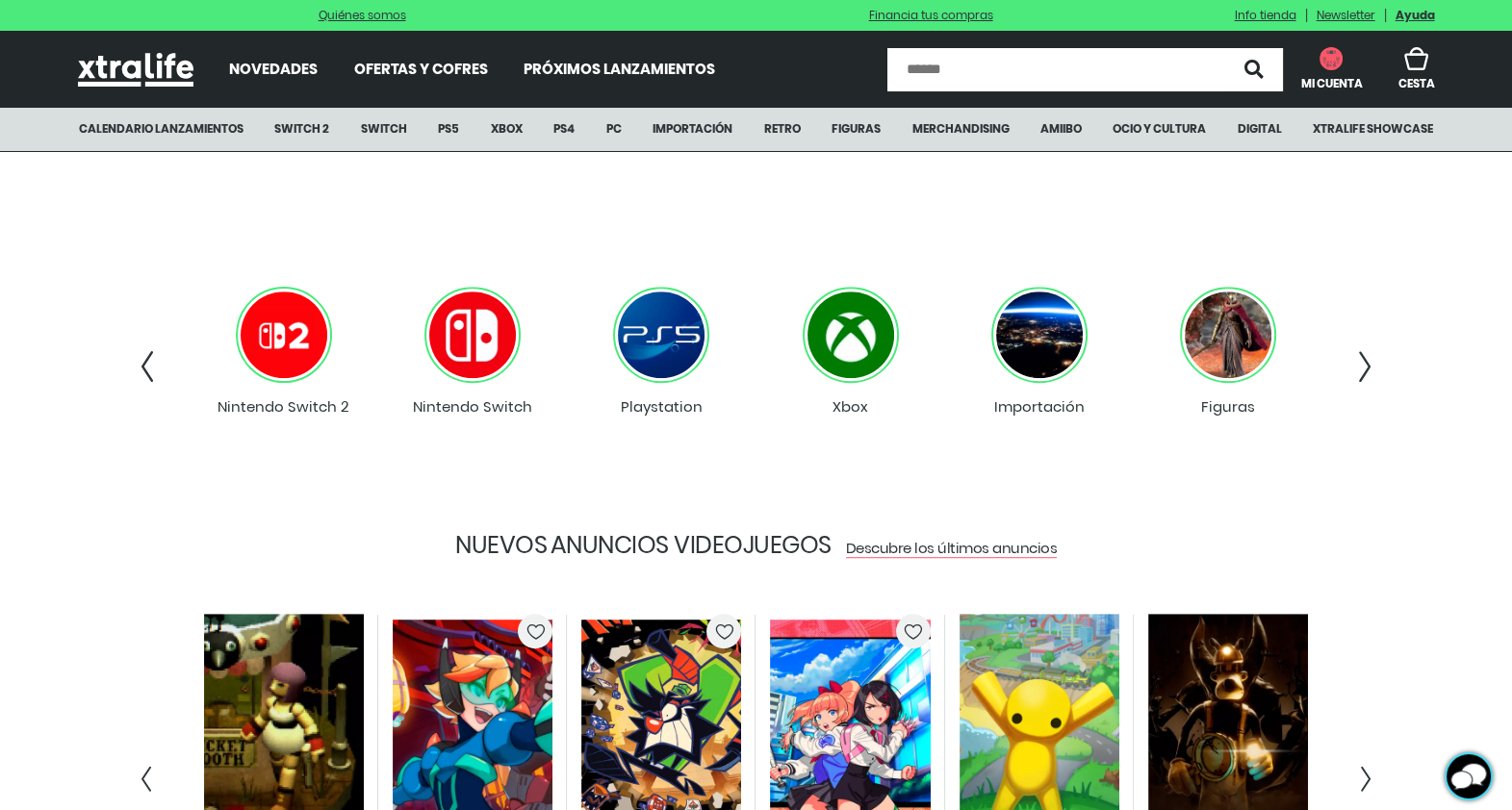 scroll, scrollTop: 1607, scrollLeft: 0, axis: vertical 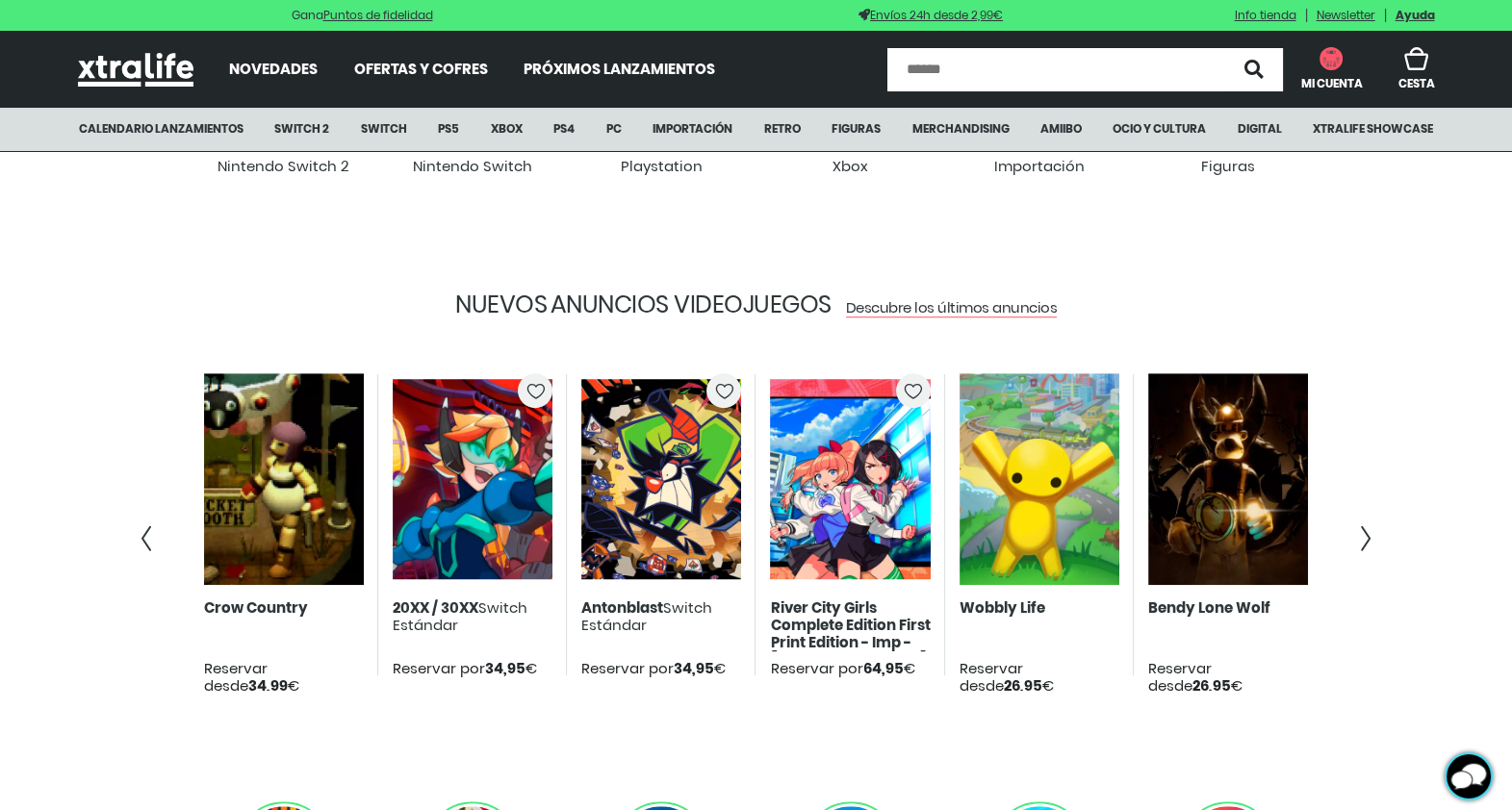 click on "NUEVOS ANUNCIOS VIDEOJUEGOS  Descubre los últimos anuncios Switch Estándar  34,99  € PS5 Estándar  34,99  € Ver selección  [GEOGRAPHIC_DATA] desde  34,99 € Reserva  34,95 € Reservar ahora Ver detalles Disponible:  [DATE]   20XX / 30XX  Switch Estándar Reservar por  34,95 € Reserva  34,95 € Reservar ahora Ver detalles Disponible:  [DATE]   Antonblast  Switch [GEOGRAPHIC_DATA] por  34,95 € Reserva  64,95 € Reservar ahora Ver detalles Disponible:  [DATE]   River City Girls Complete Edition First Print Edition - Imp - Asia  Switch Estándar - [GEOGRAPHIC_DATA] por  64,95 € Switch Estándar -  26,95  € PS5 Estándar -  26,95  € Xbox Series Estándar -  26,95  € Ver selección  Wobbly Life Reservar desde  26,95 € Switch Estándar -  26,95  € PS5 Estándar -  26,95  € Ver selección  Bendy [GEOGRAPHIC_DATA] desde  26,95 € PS5 Estándar -  34,95  € Xbox Series Estándar -  34,95  € Ver selección  Painkiller Reservar desde  34,95 € Reserva  34,95 € 34,95" 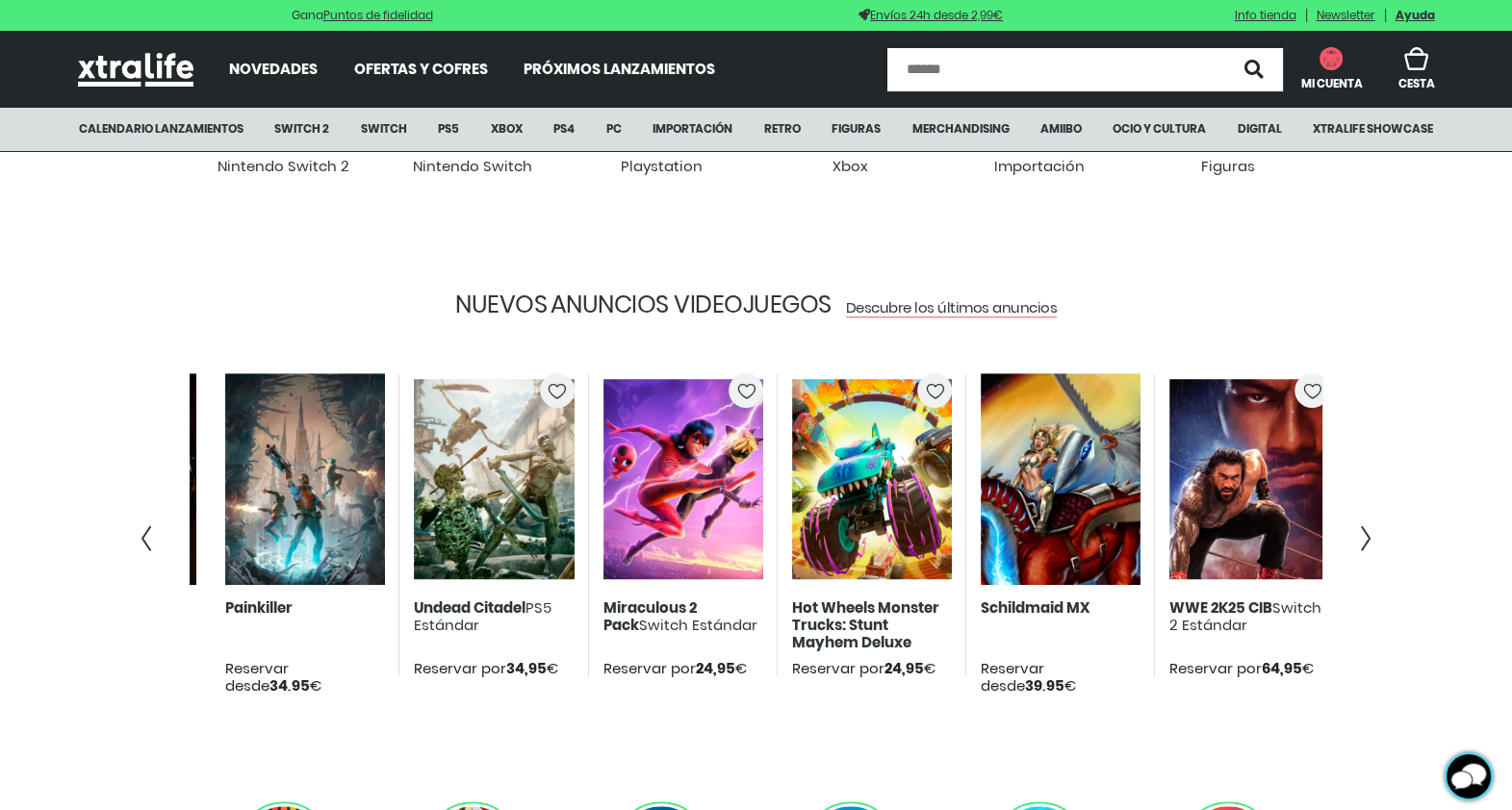 scroll, scrollTop: 0, scrollLeft: 1133, axis: horizontal 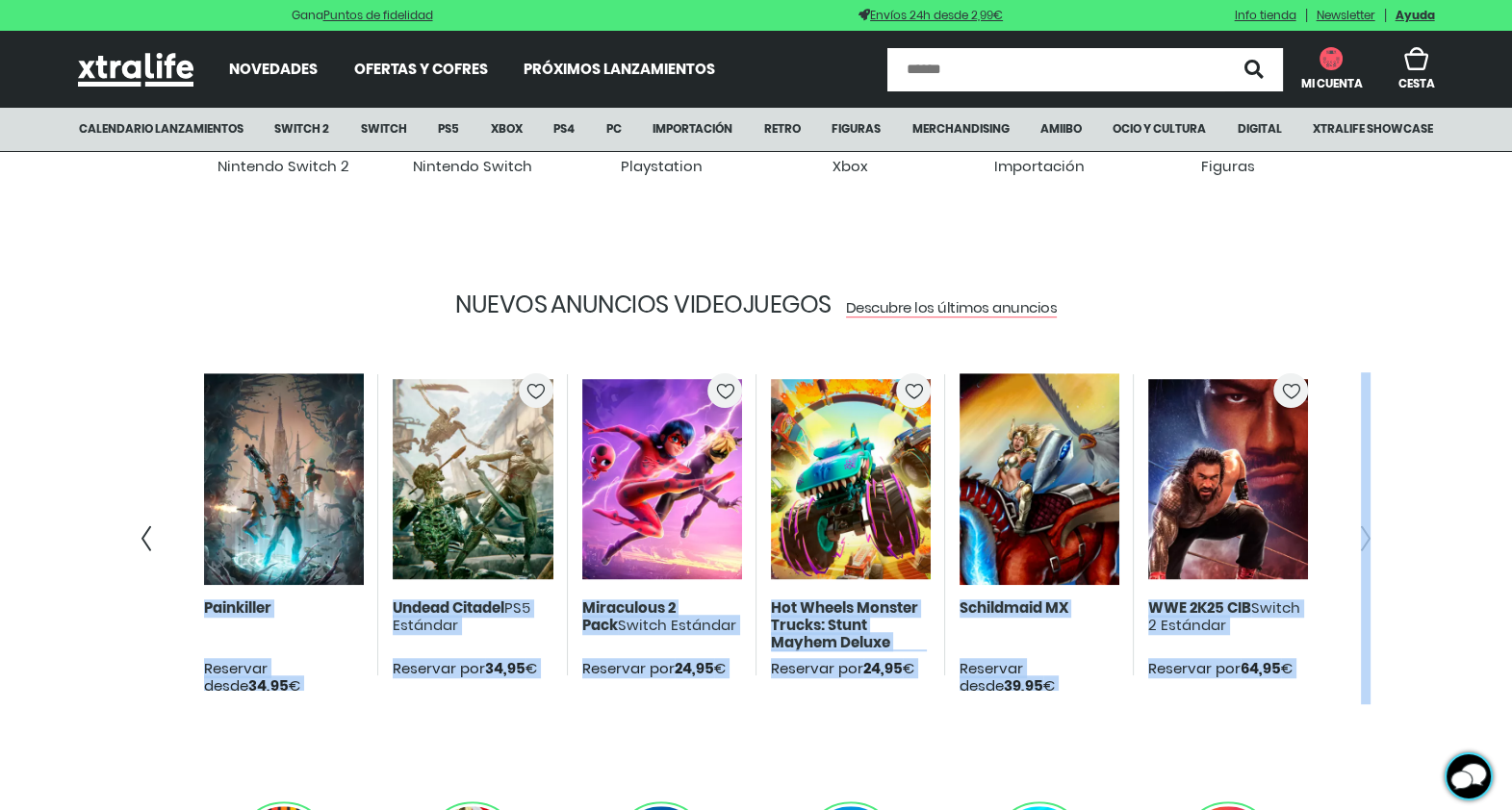 click on "Gana  Puntos de fidelidad  Envíos 24h desde 2,99€   Somos de 5 estrellas   Quiénes somos   Financia tus compras  Info tienda Preguntas más frecuentes Opciones de entrega Métodos de pago Quienes somos .stars-score-1{fill:none;stroke:#ffde57;stroke-miterlimit:10;} .stars-score-2{fill:#ffde57;stroke-miterlimit:10;} 29721 opiniones recientes de consumidores finales Leer las opiniones Entrega 24H Para todos los pedidos realizados en la Península Más información Newsletter Suscríbete al Newsletter ¡Vamos!  Ver el último newsletter   aquí  Ayuda Novedades Ofertas y Cofres Próximos Lanzamientos  Mi Cuenta      Cesta  Buscar   Calendario lanzamientos   Switch 2   Switch   PS5   Xbox   PS4   PC   Importación   Retro   Figuras   Merchandising   Amiibo   Ocio y Cultura   Digital   xtralife Showcase  Novedades Ofertas y Cofres Próximos Lanzamientos Calendario lanzamientos Switch 2 Videojuegos Juegos ya Disponibles Juegos en Reserva Juegos First Party Consolas Accesorios Merch Guias y Libros" at bounding box center [756, -1202] 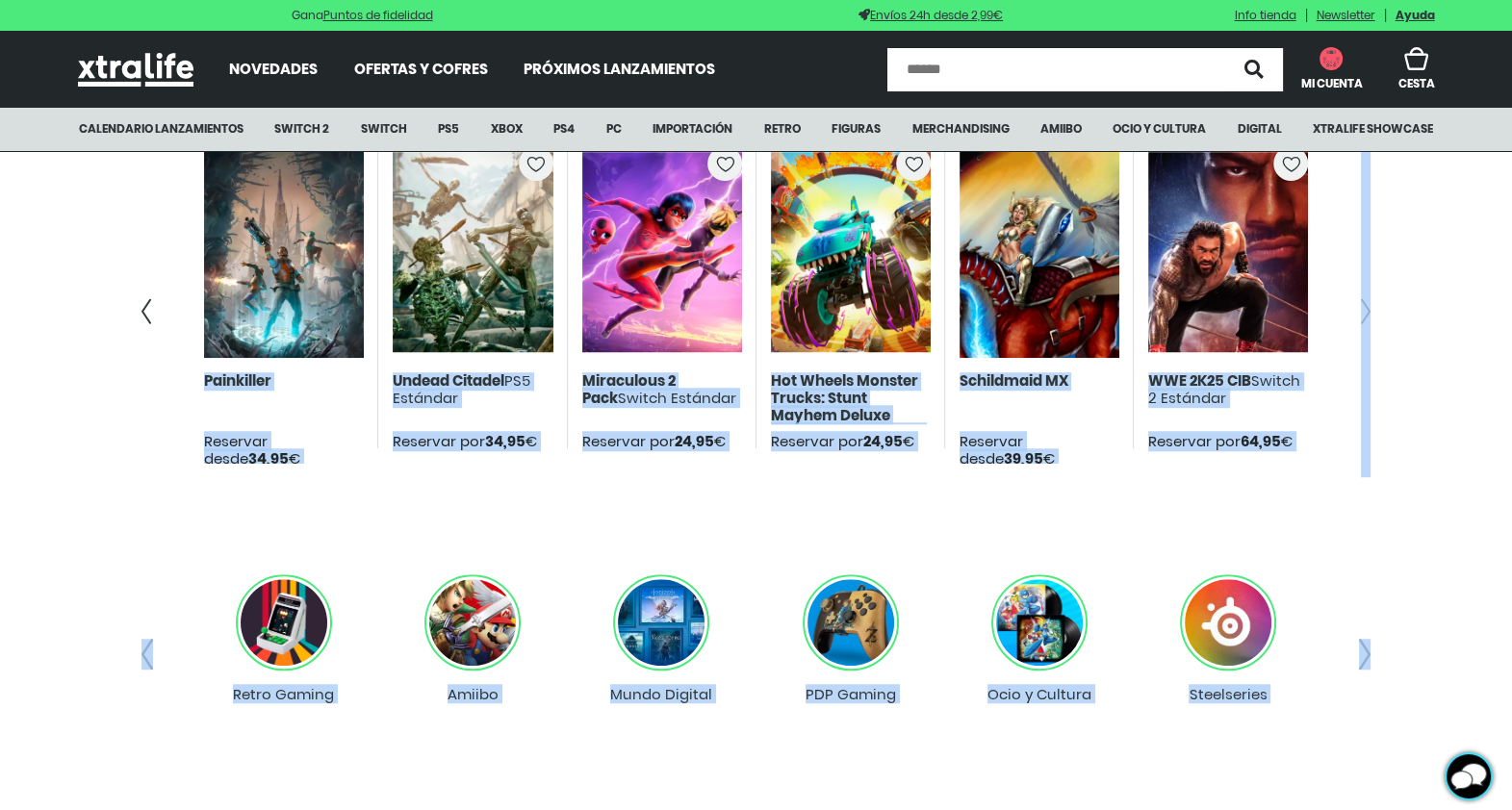 scroll, scrollTop: 1796, scrollLeft: 0, axis: vertical 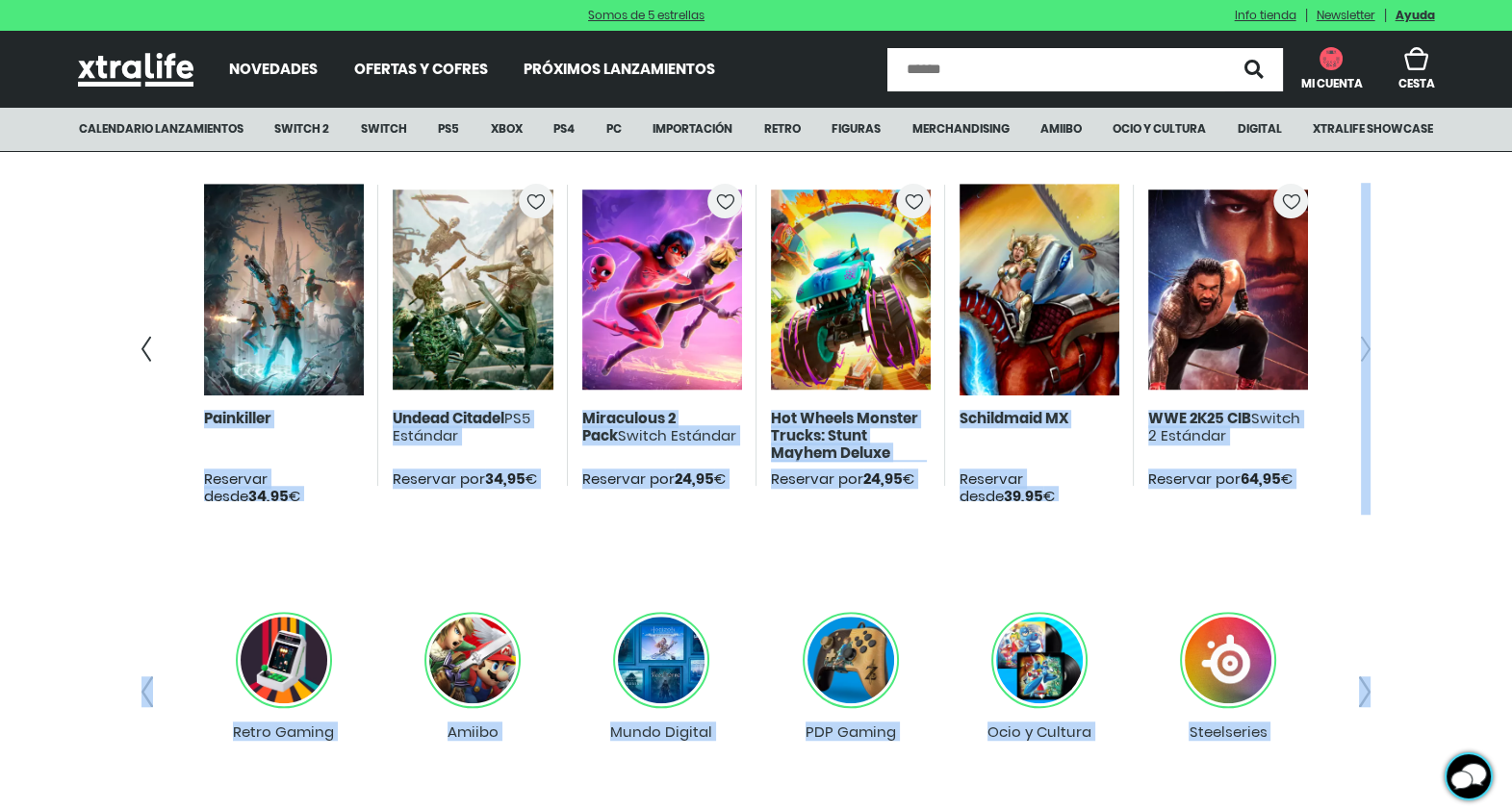 click 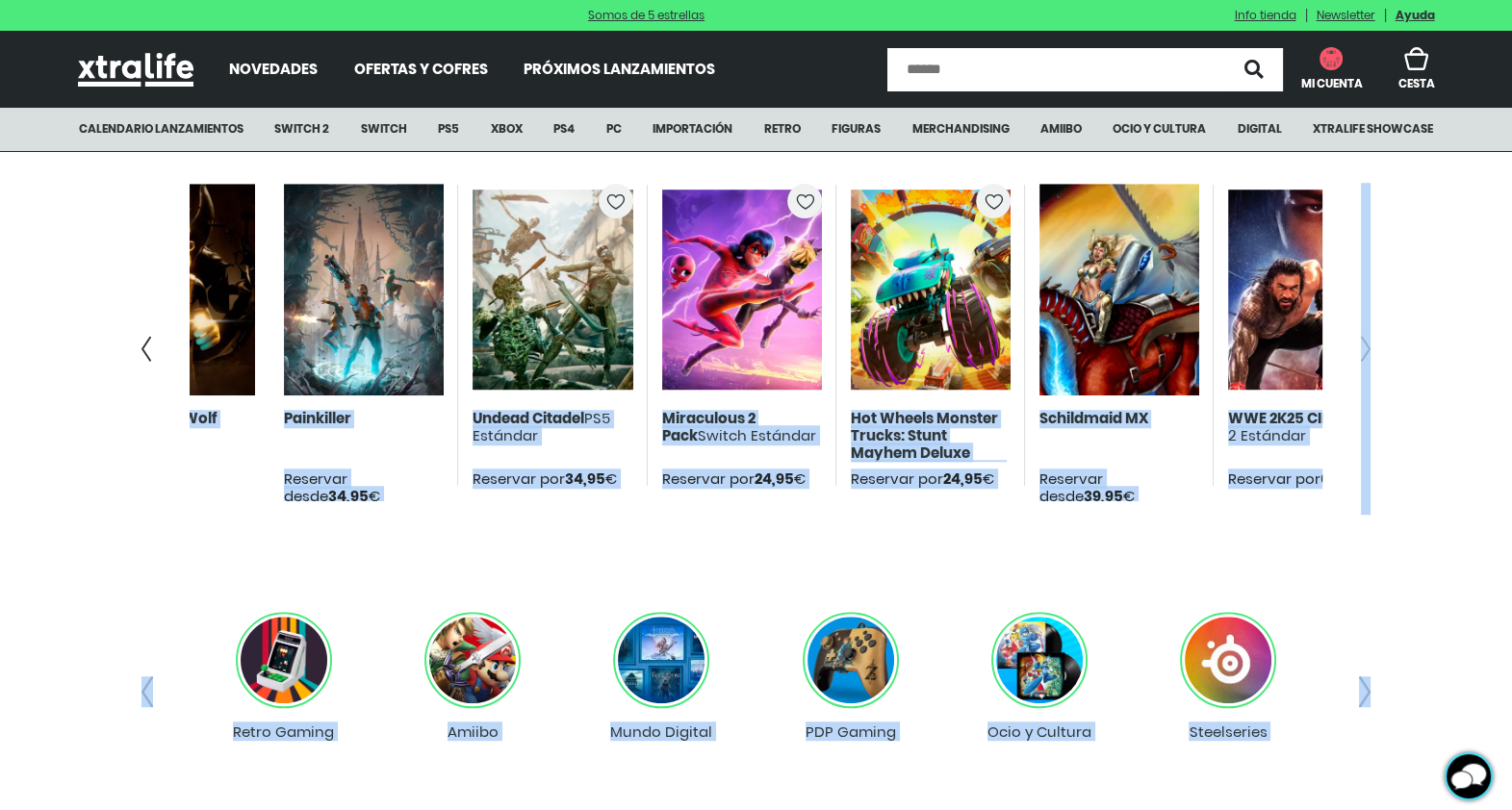 scroll, scrollTop: 0, scrollLeft: 806, axis: horizontal 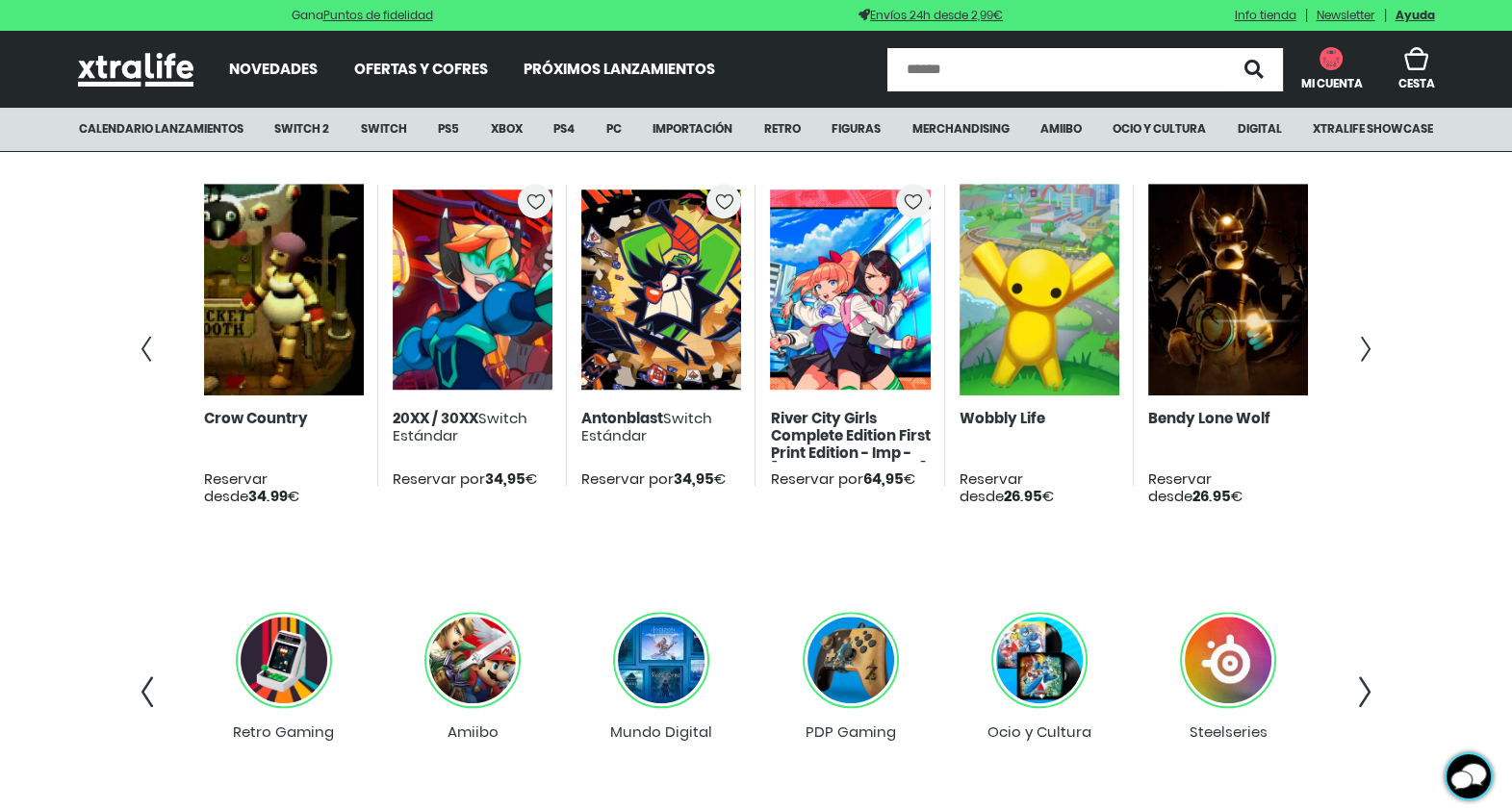 click at bounding box center (1056, 69) 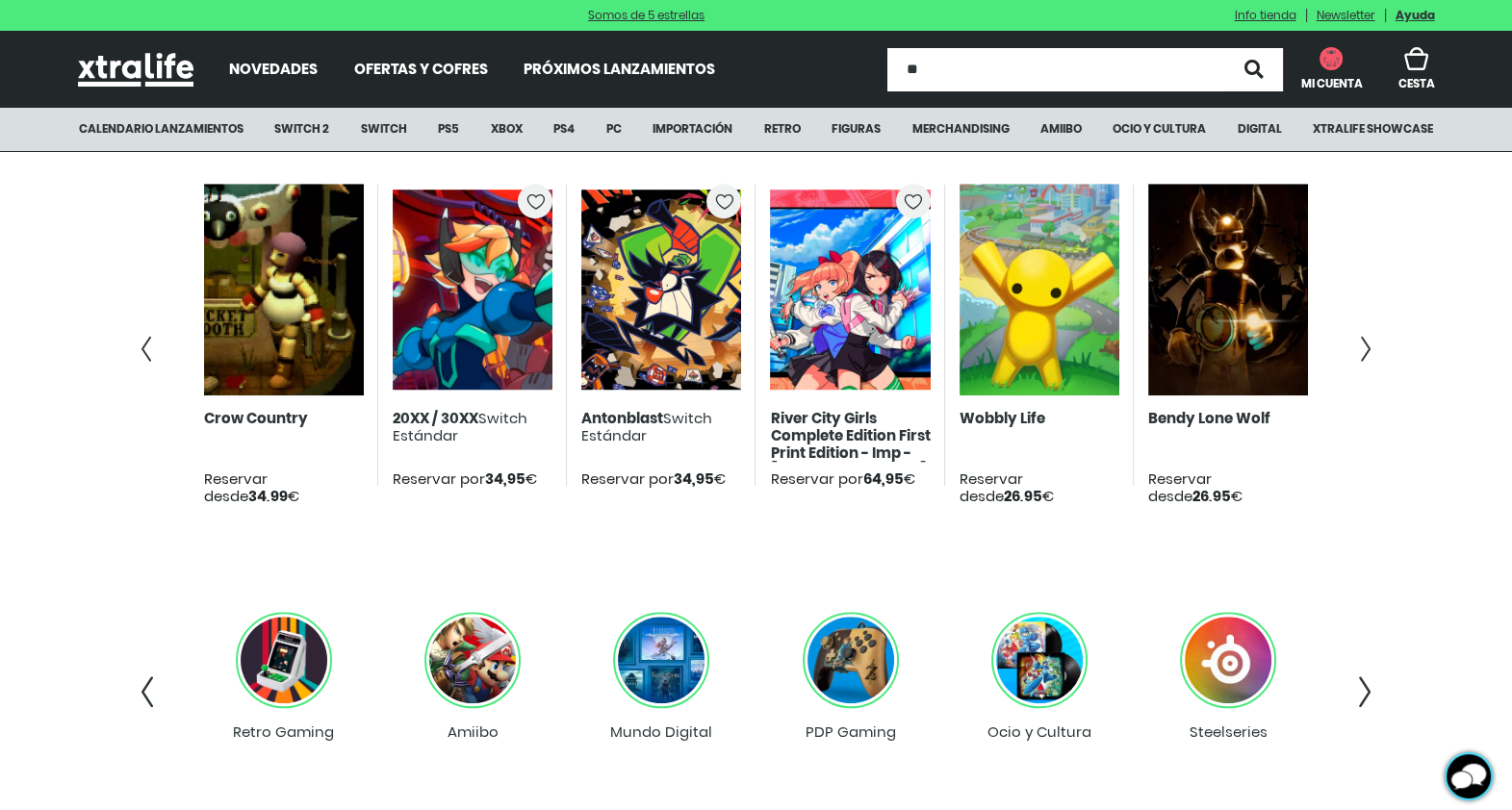 type on "*" 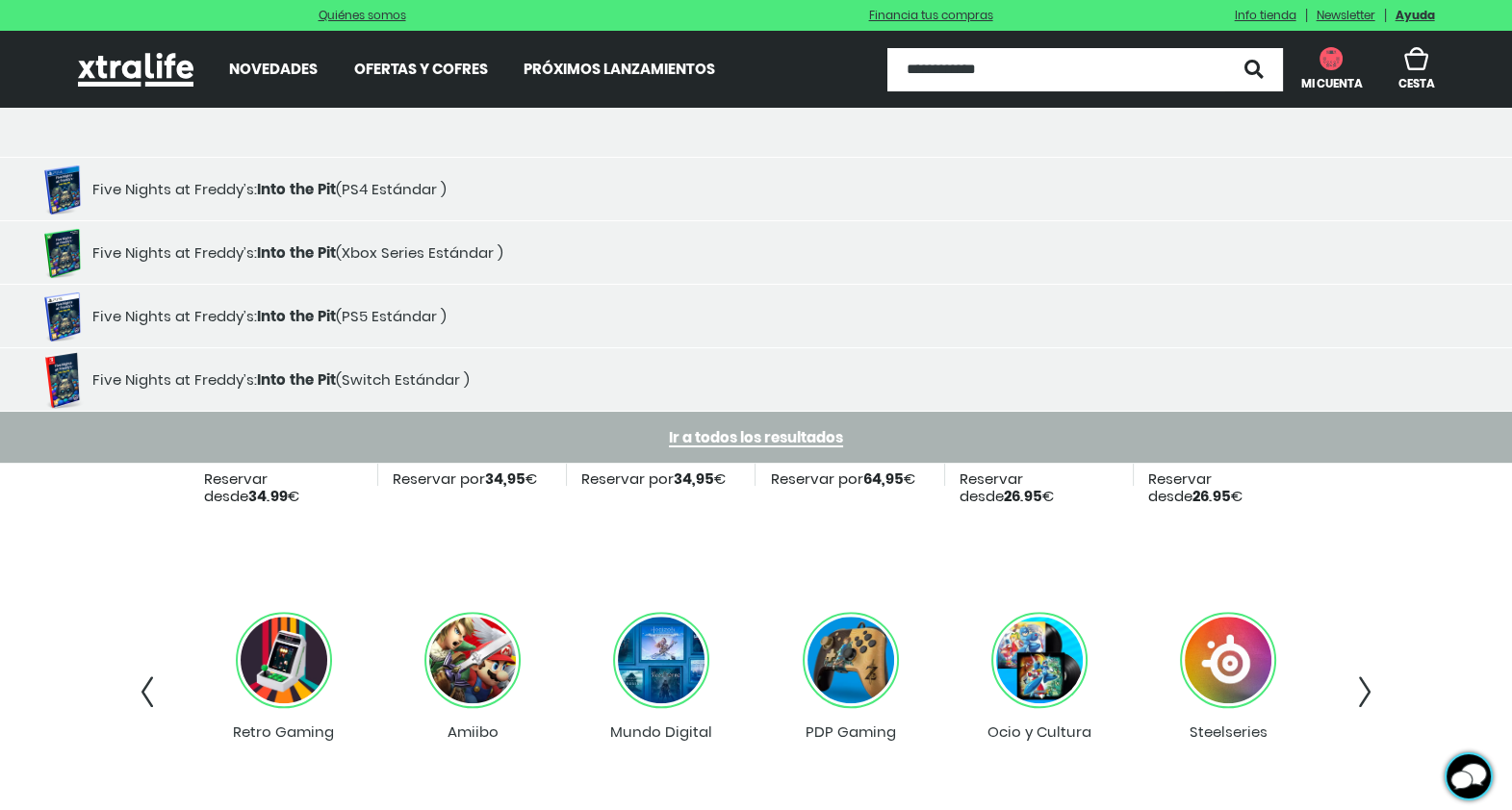 scroll, scrollTop: 0, scrollLeft: 7589, axis: horizontal 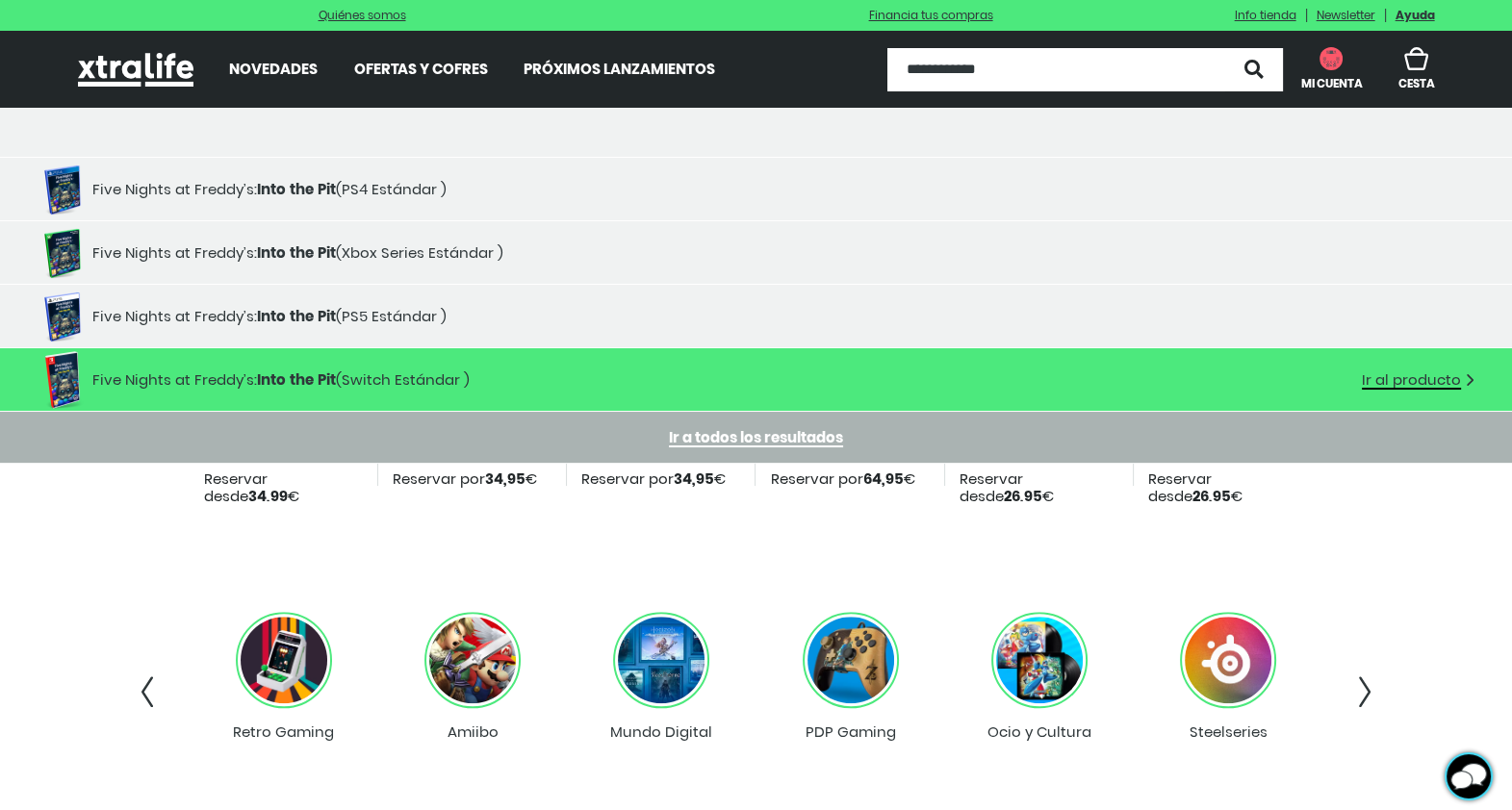 type on "**********" 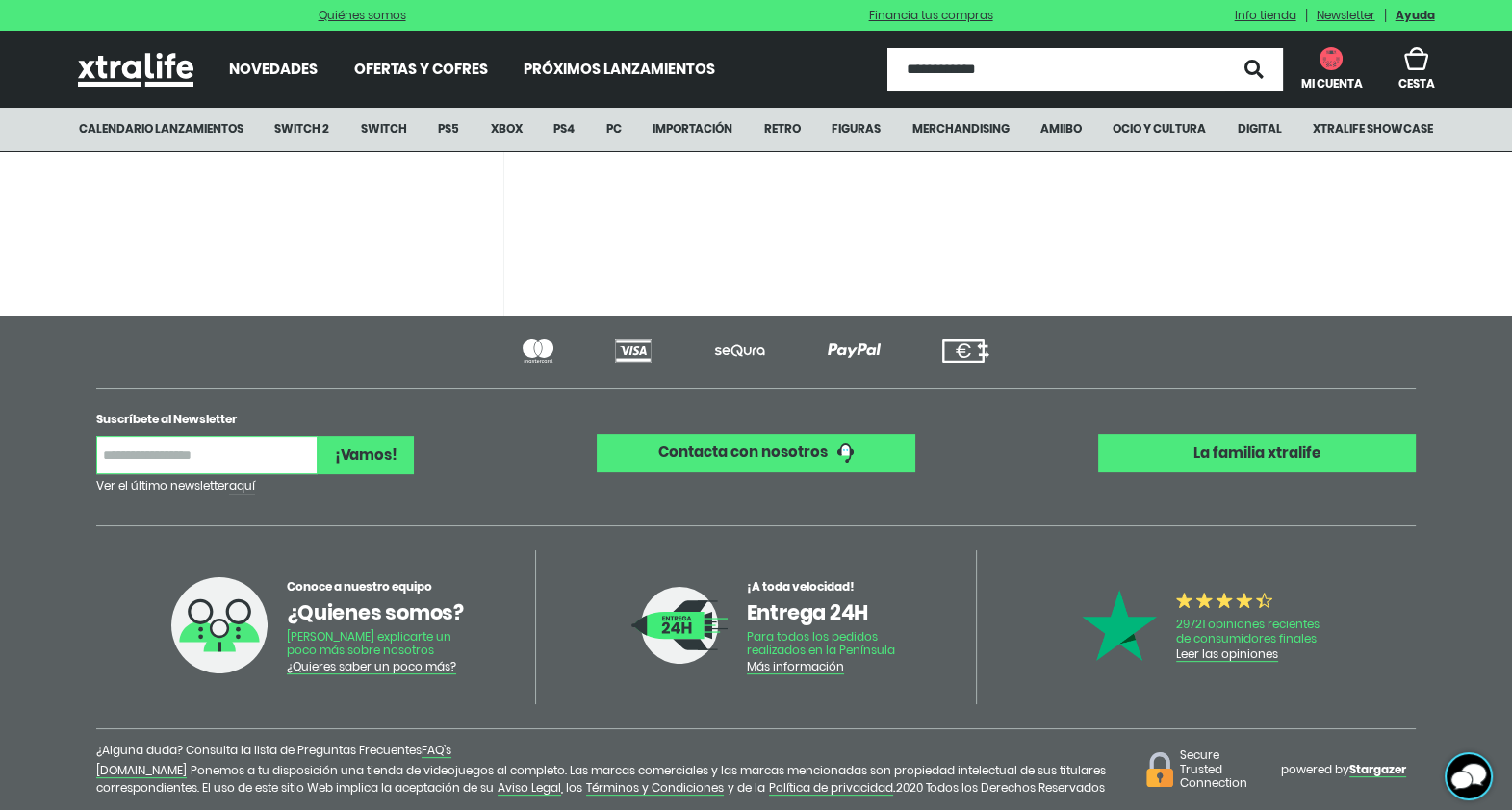 scroll, scrollTop: 0, scrollLeft: 0, axis: both 